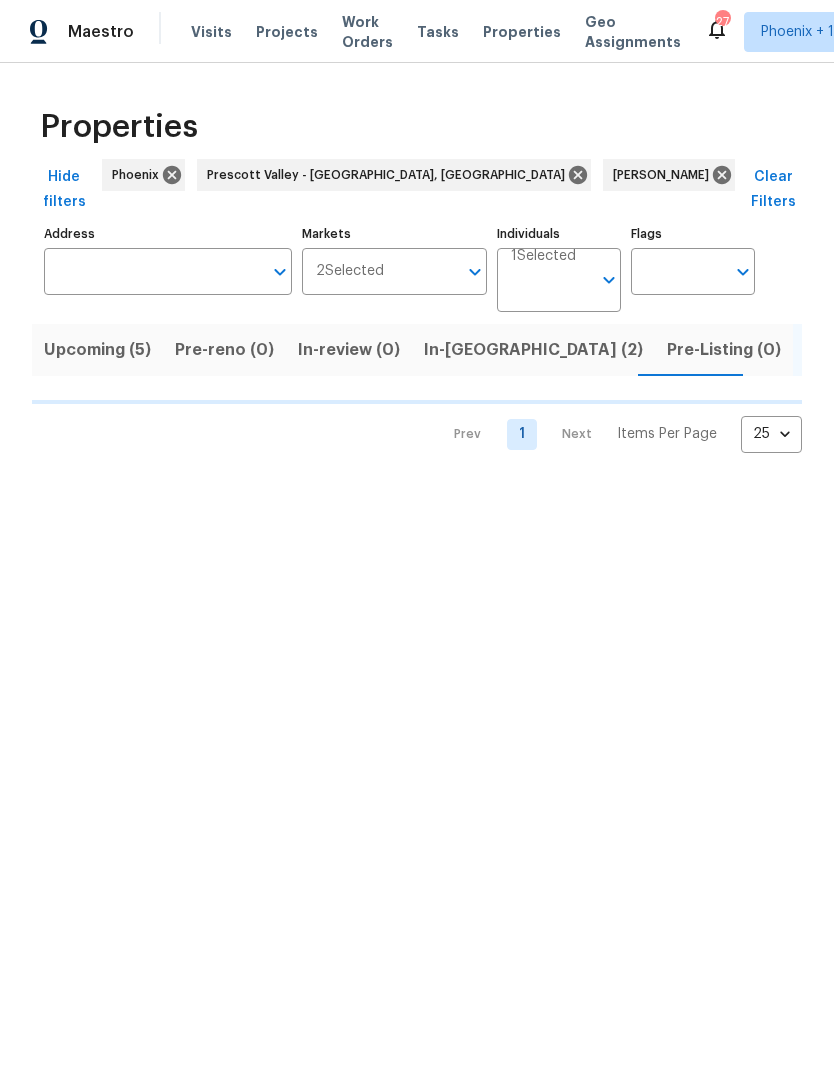 scroll, scrollTop: 0, scrollLeft: 0, axis: both 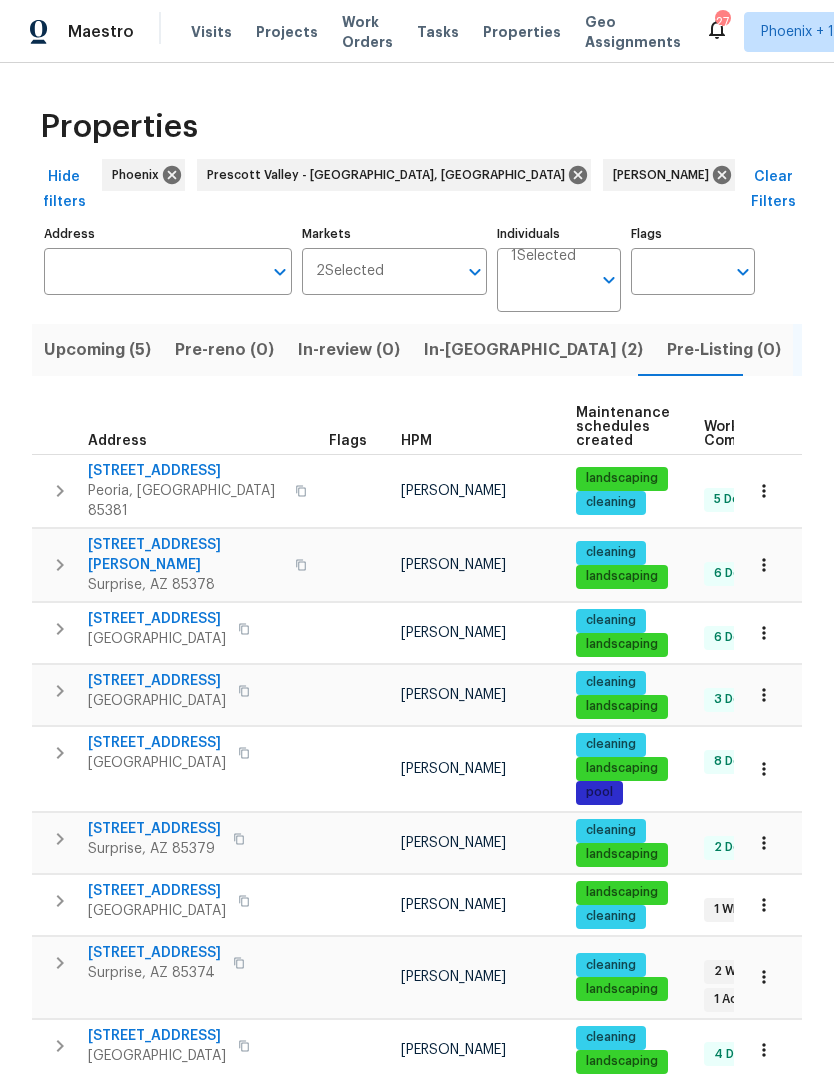 click on "7866 W Boca Raton Rd" at bounding box center [185, 471] 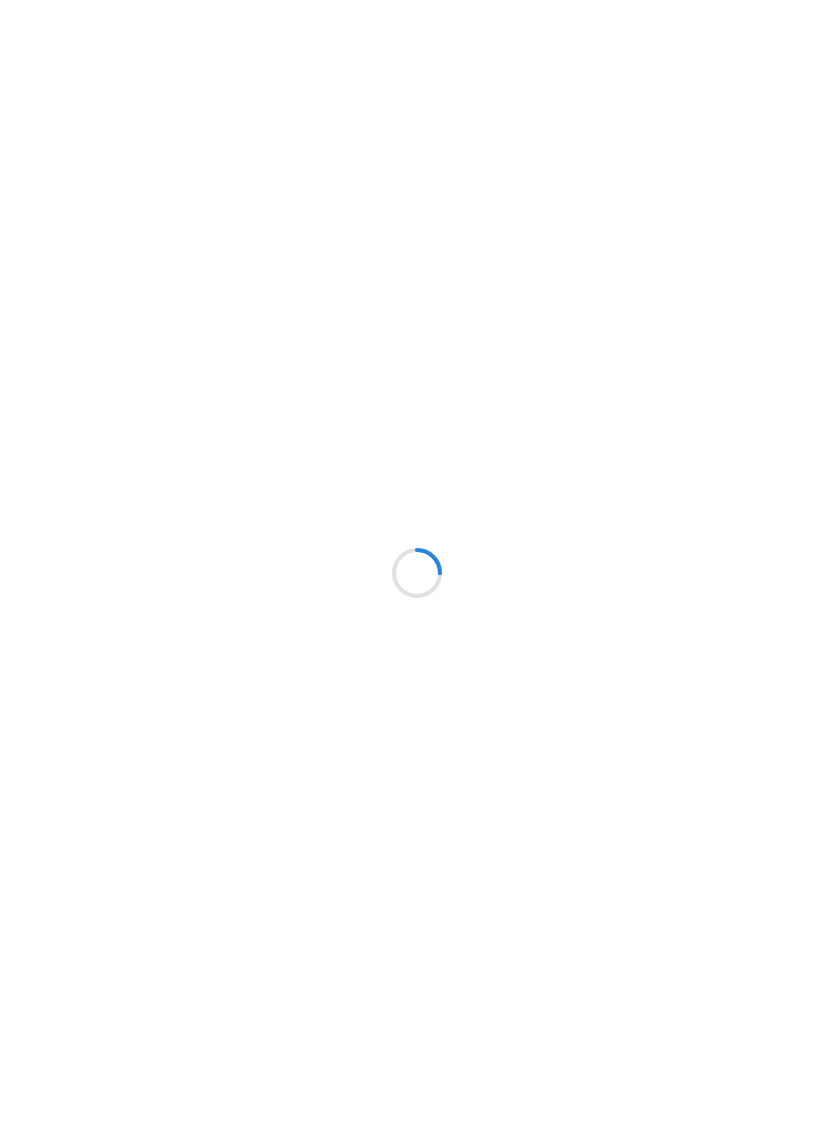 scroll, scrollTop: 0, scrollLeft: 0, axis: both 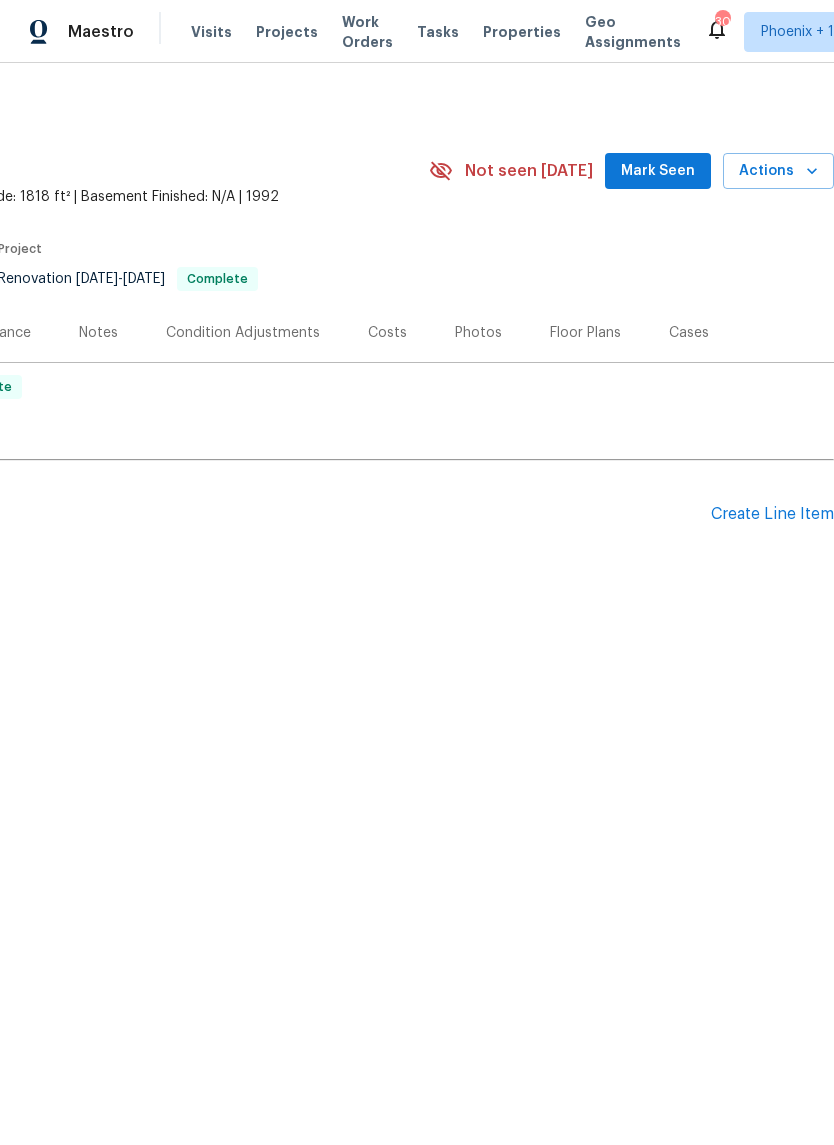 click on "Create Line Item" at bounding box center (772, 514) 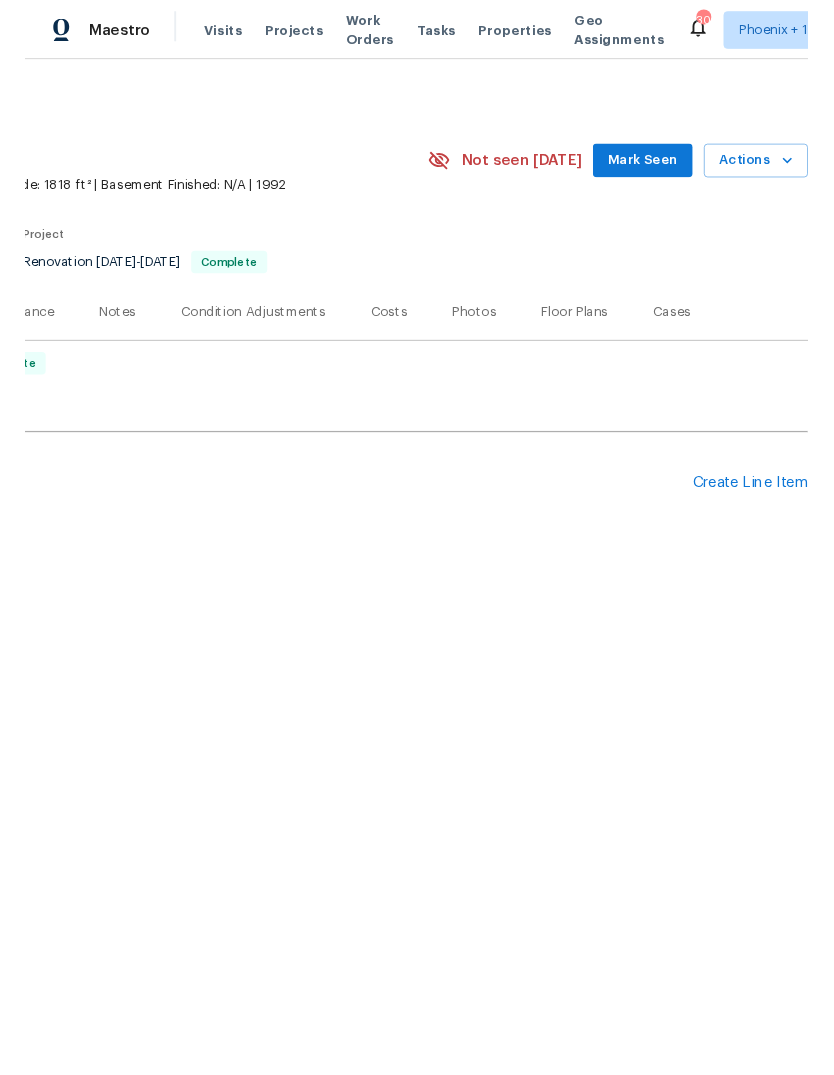 scroll, scrollTop: 0, scrollLeft: 296, axis: horizontal 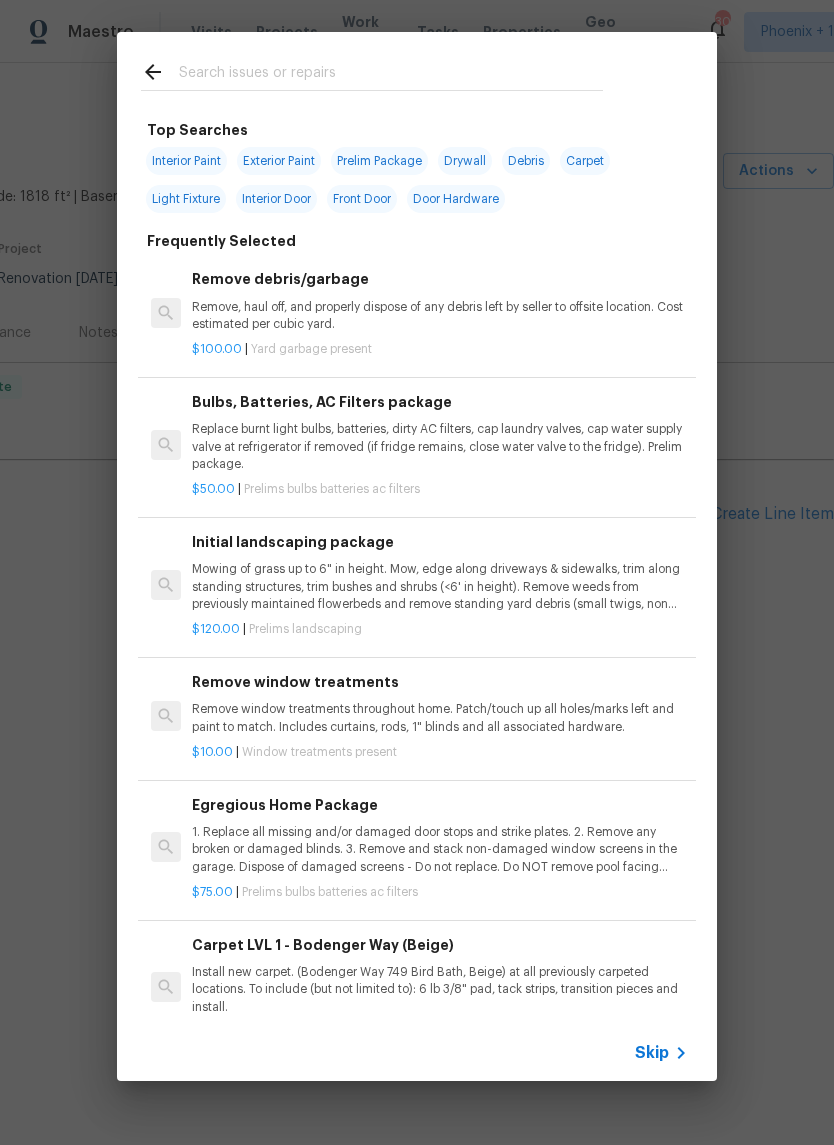 click at bounding box center (391, 75) 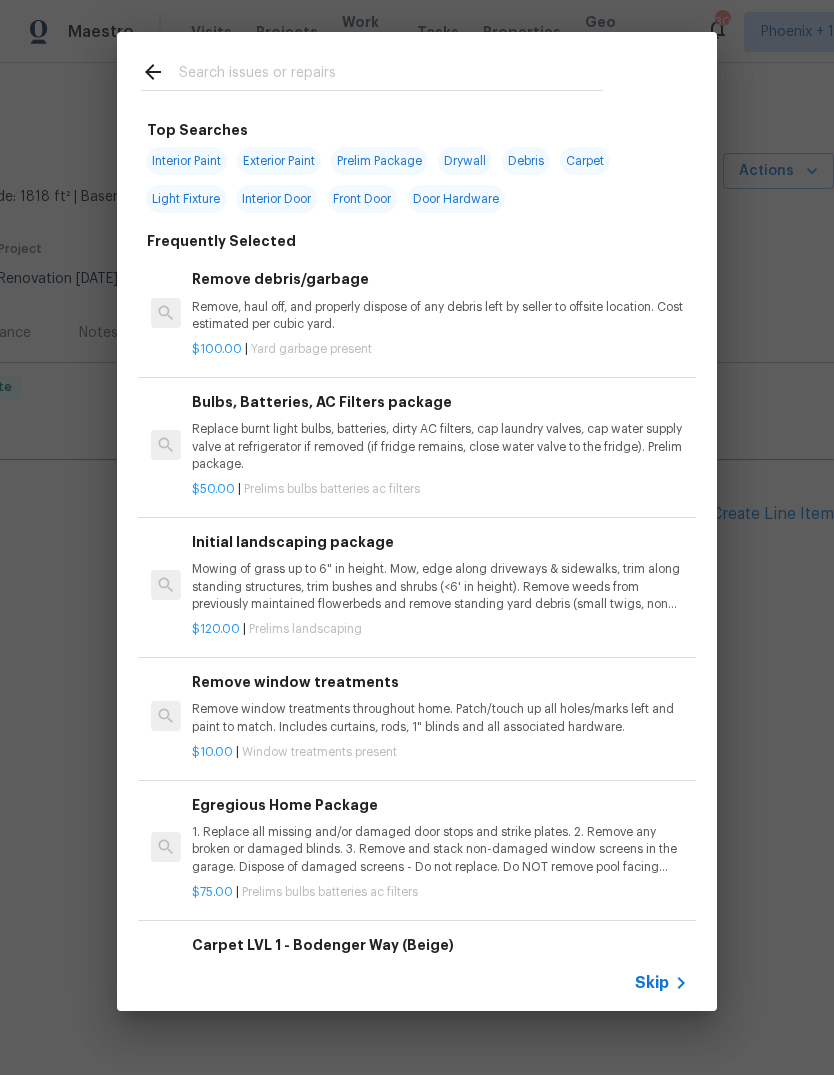 type on "D" 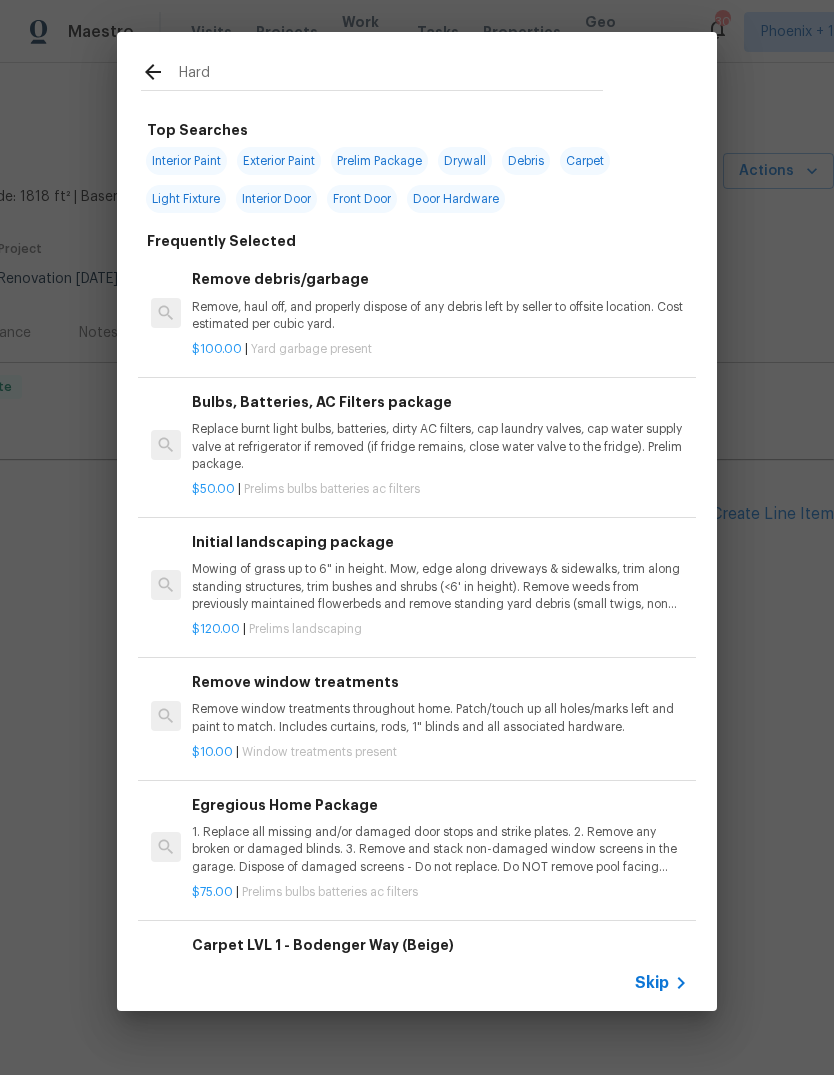 type on "Hardw" 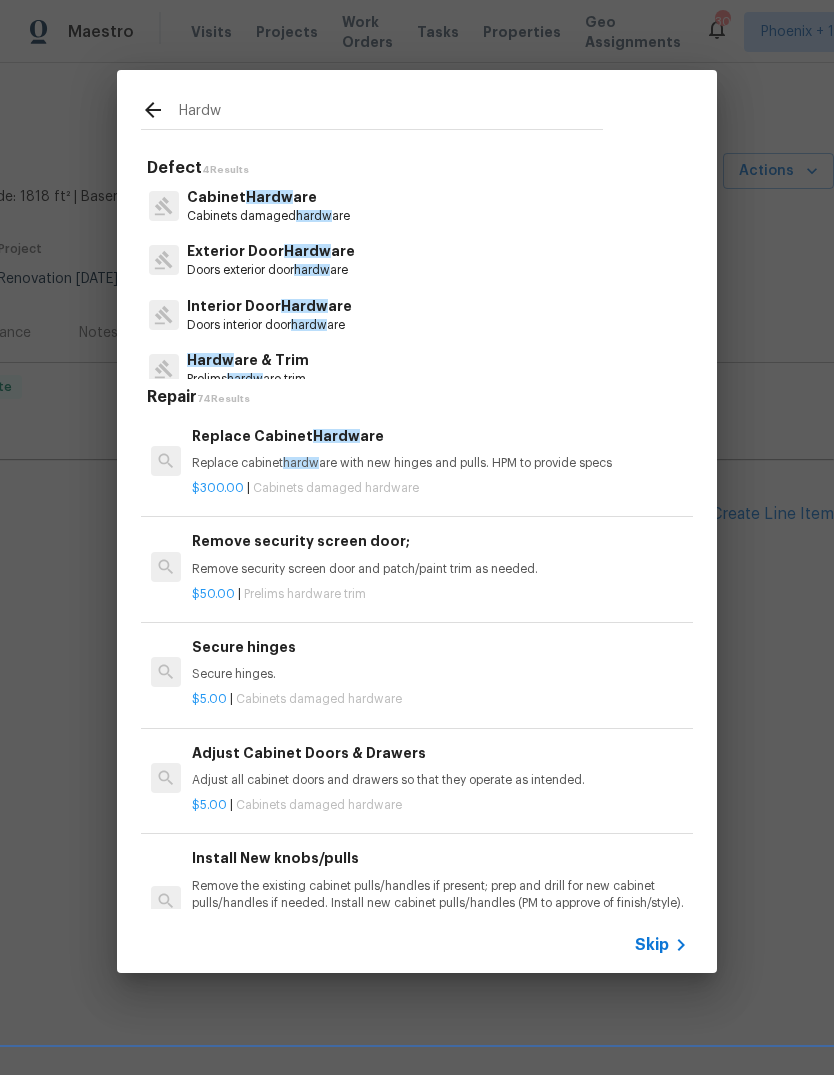 click on "Doors exterior door  hardw are" at bounding box center [271, 270] 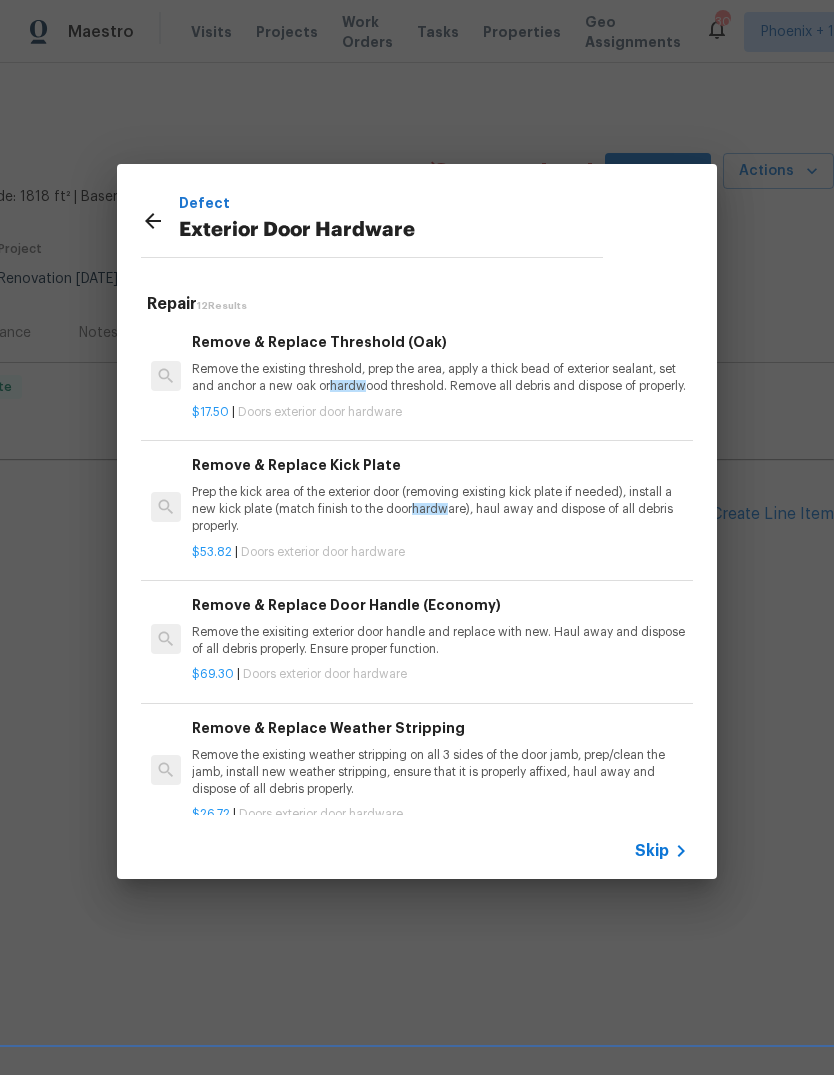 click on "Remove & Replace Door Handle (Economy)" at bounding box center [440, 605] 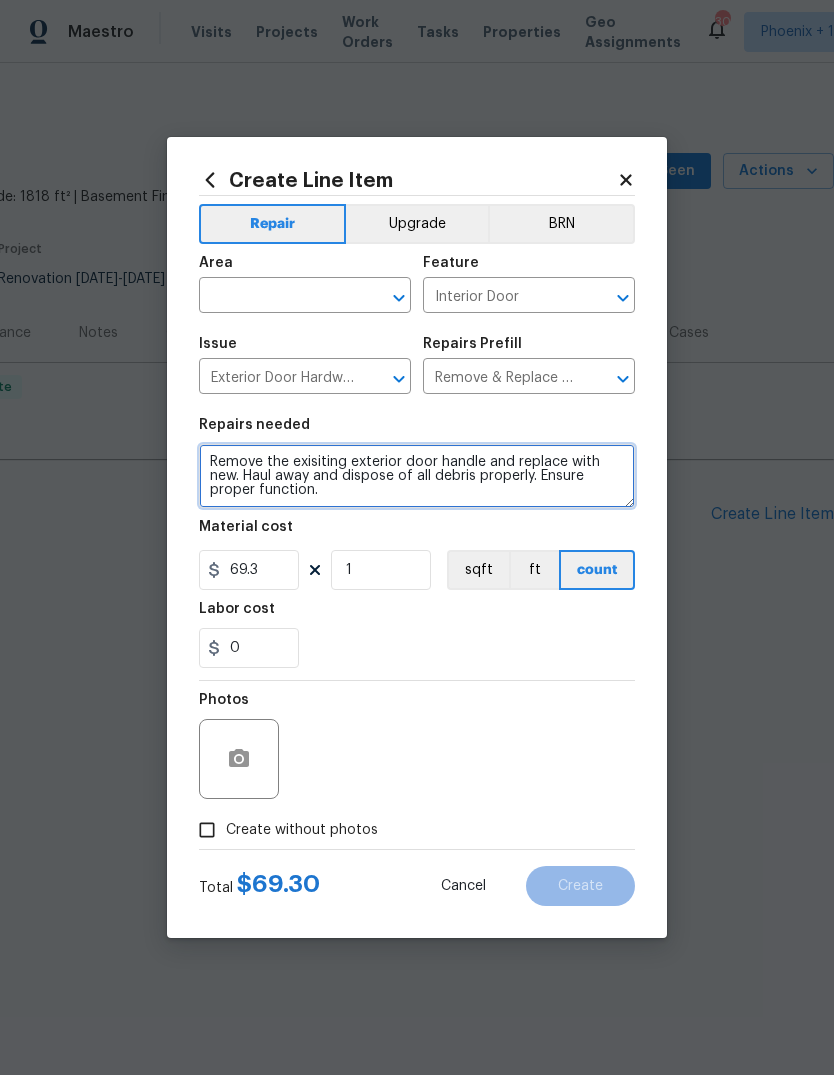 click on "Remove the exisiting exterior door handle and replace with new. Haul away and dispose of all debris properly. Ensure proper function." at bounding box center [417, 476] 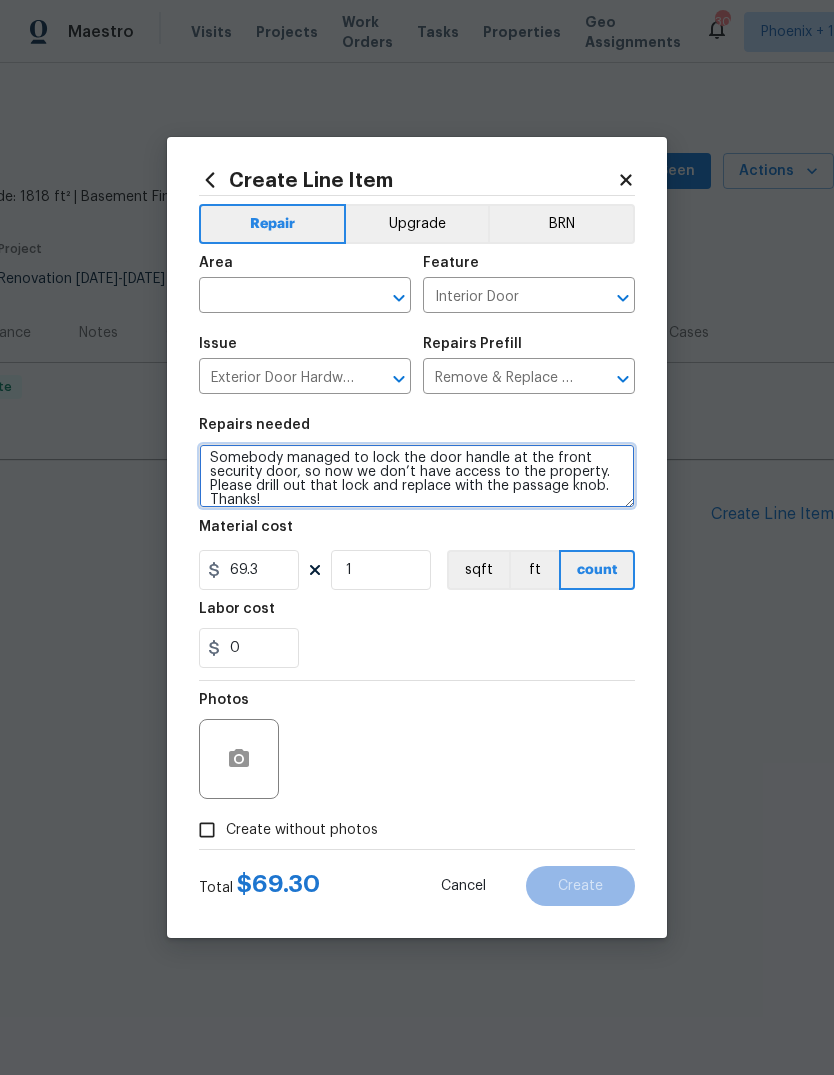 scroll, scrollTop: 4, scrollLeft: 0, axis: vertical 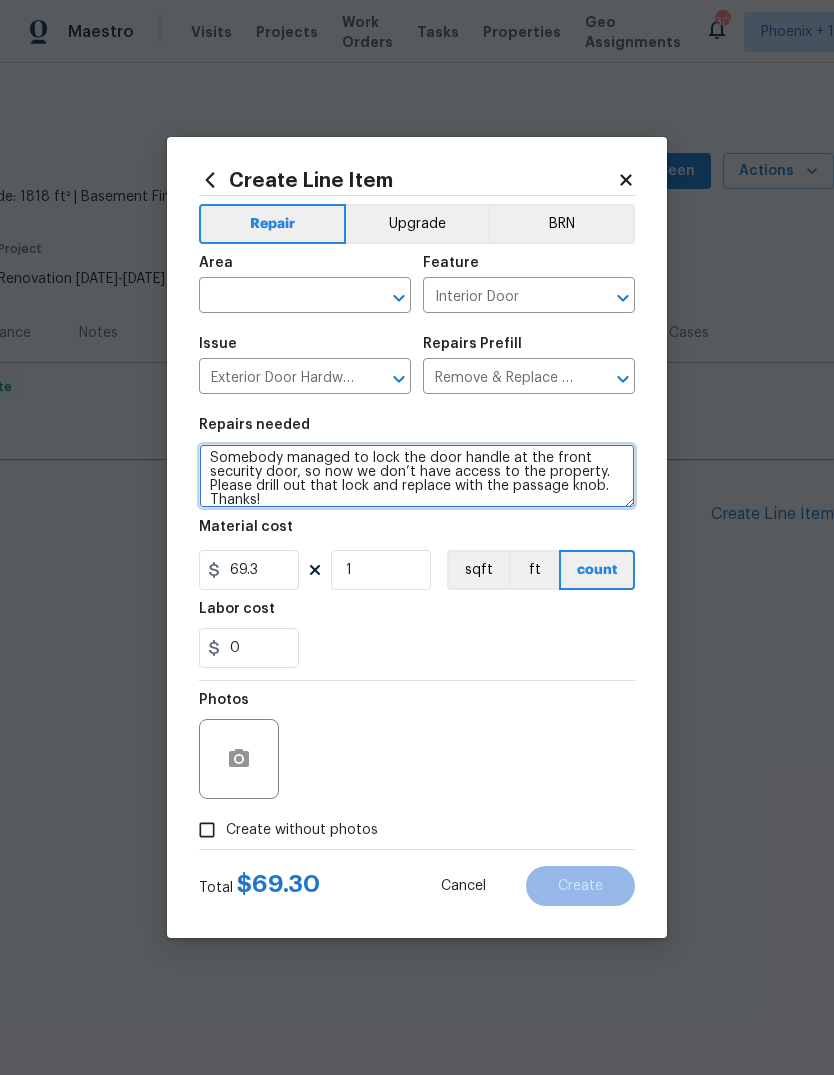 click on "Somebody managed to lock the door handle at the front security door, so now we don’t have access to the property. Please drill out that lock and replace with the passage knob. Thanks!" at bounding box center (417, 476) 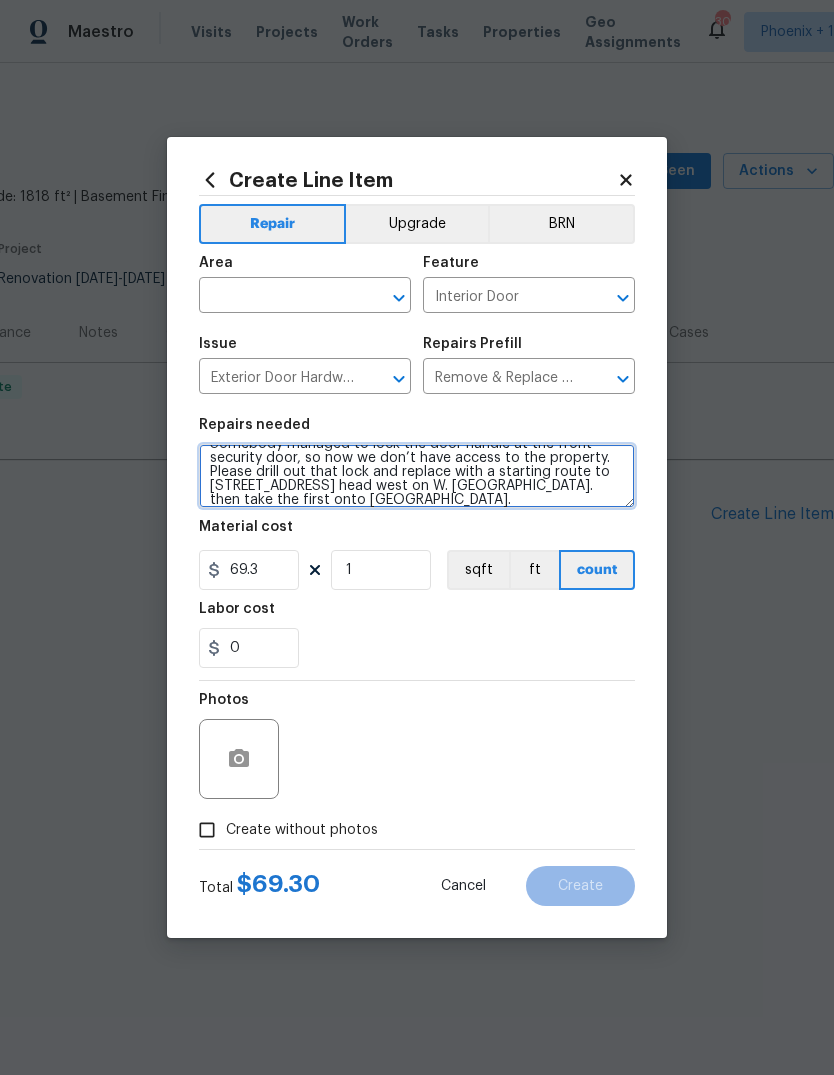 scroll, scrollTop: 18, scrollLeft: 0, axis: vertical 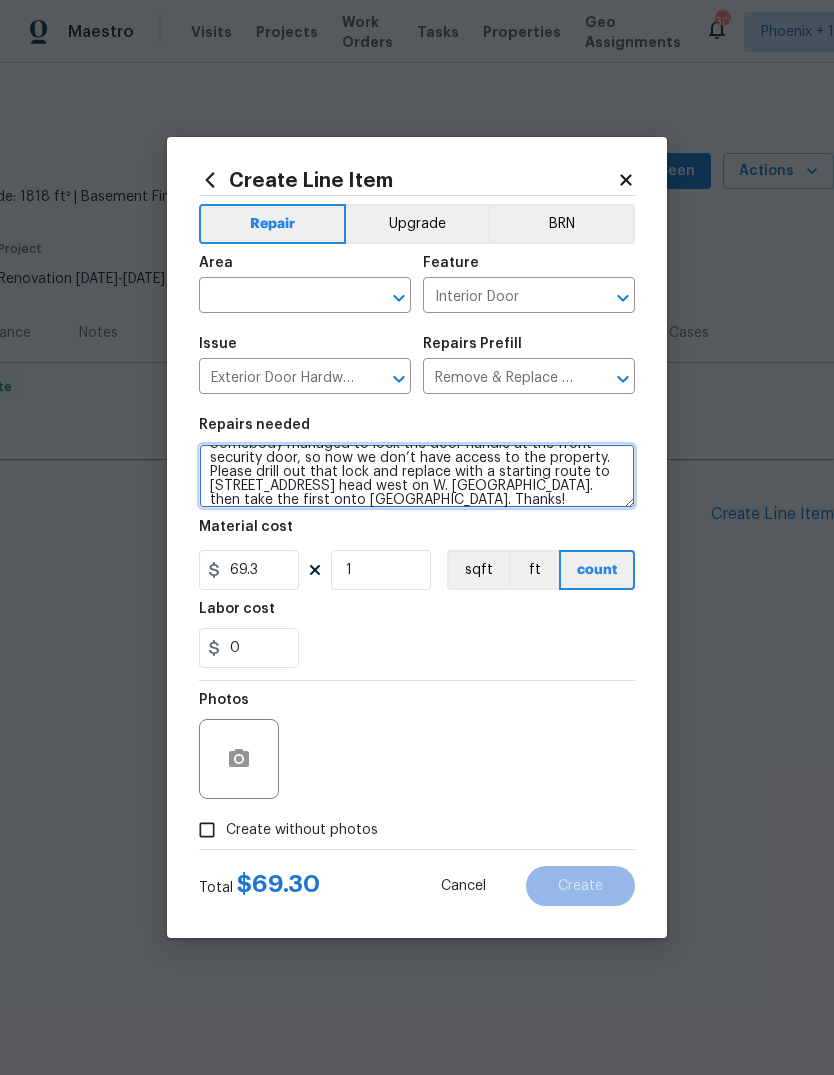 click on "Somebody managed to lock the door handle at the front security door, so now we don’t have access to the property. Please drill out that lock and replace with a starting route to 13407 North Emwood Dr. head west on W. Boca Raton Rd. then take the first onto 79th Ave.passage knob. Thanks!" at bounding box center (417, 476) 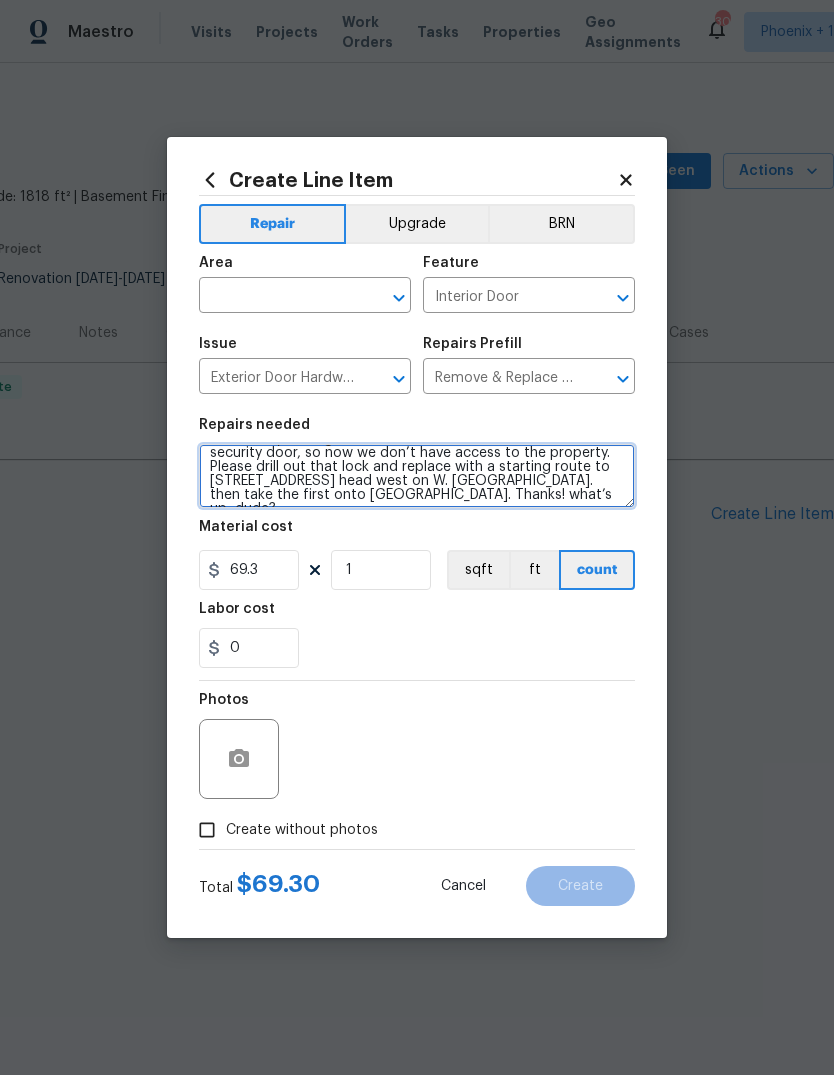 scroll, scrollTop: 19, scrollLeft: 0, axis: vertical 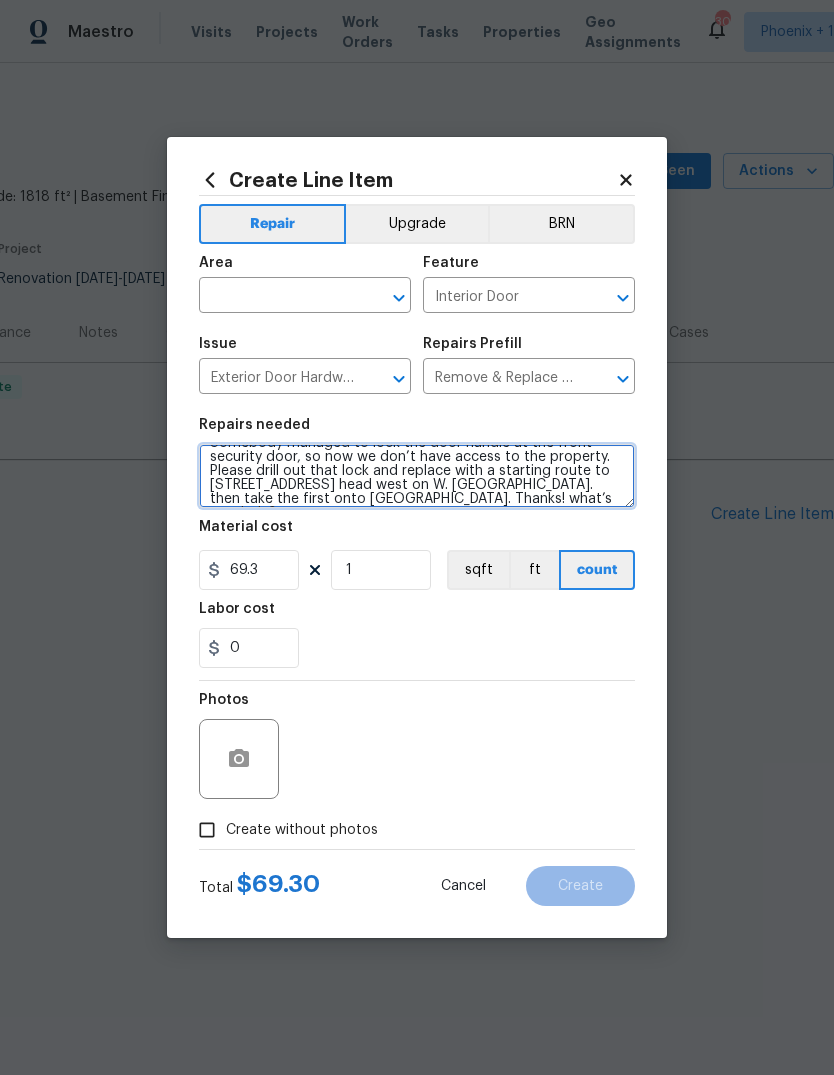 click on "Somebody managed to lock the door handle at the front security door, so now we don’t have access to the property. Please drill out that lock and replace with a starting route to 13407 North Emwood Dr. head west on W. Boca Raton Rd. then take the first onto 79th Ave.passage knob. Thanks! what’s up, dude?" at bounding box center [417, 476] 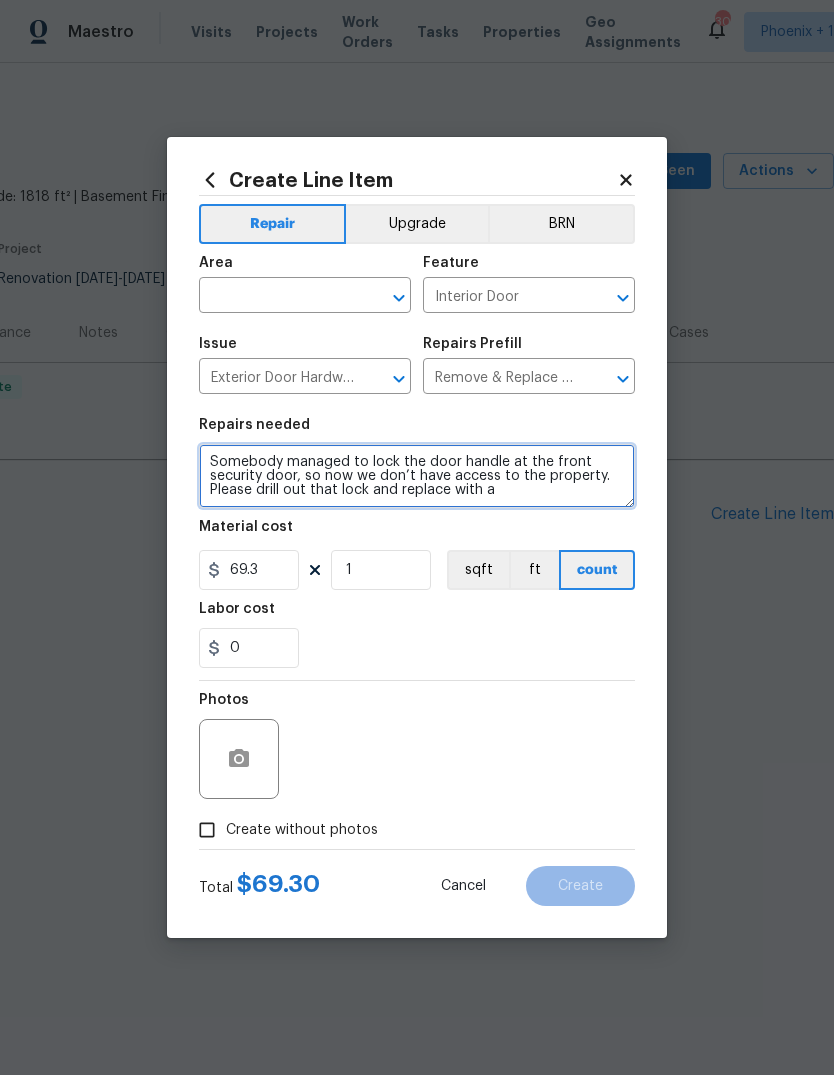 scroll, scrollTop: 0, scrollLeft: 0, axis: both 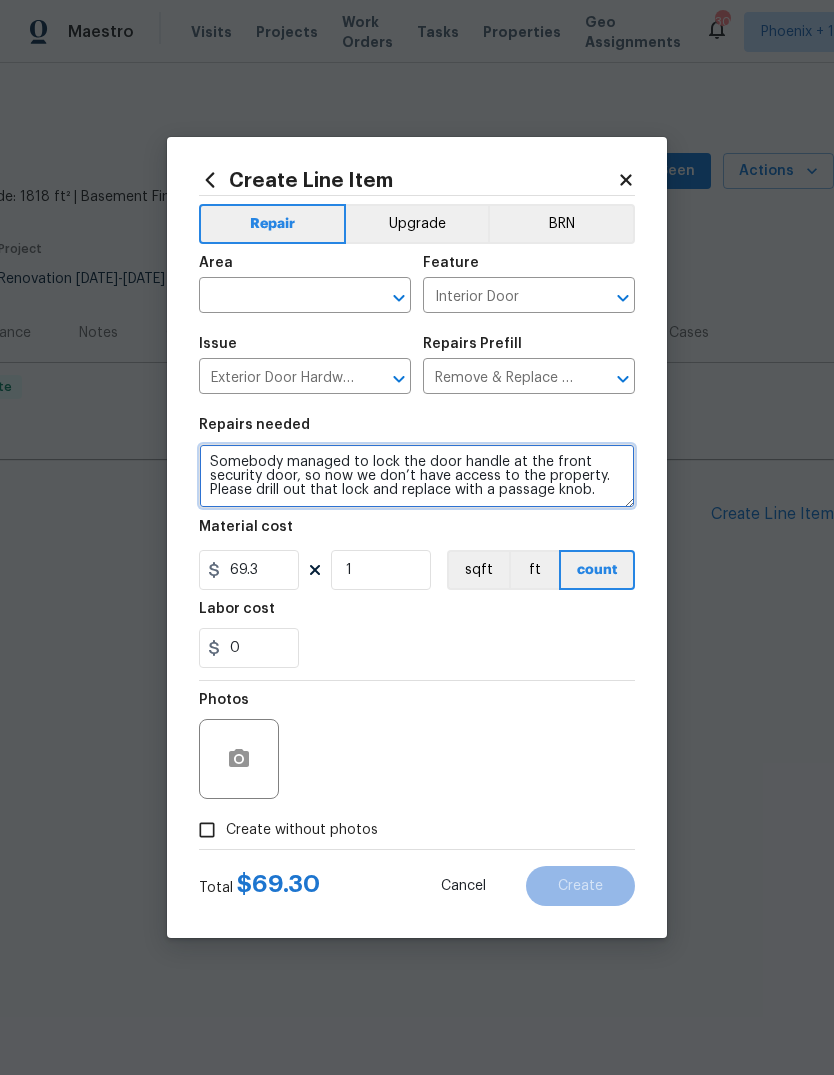 type on "Somebody managed to lock the door handle at the front security door, so now we don’t have access to the property. Please drill out that lock and replace with a passage knob." 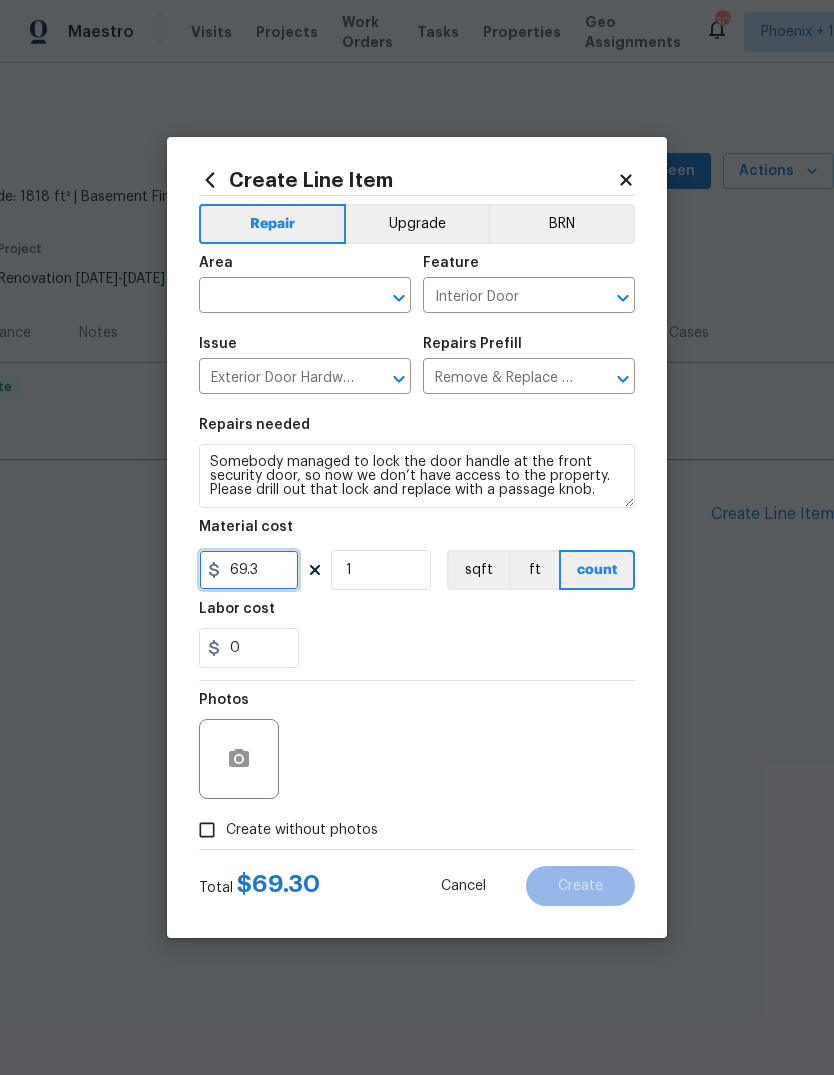 click on "69.3" at bounding box center (249, 570) 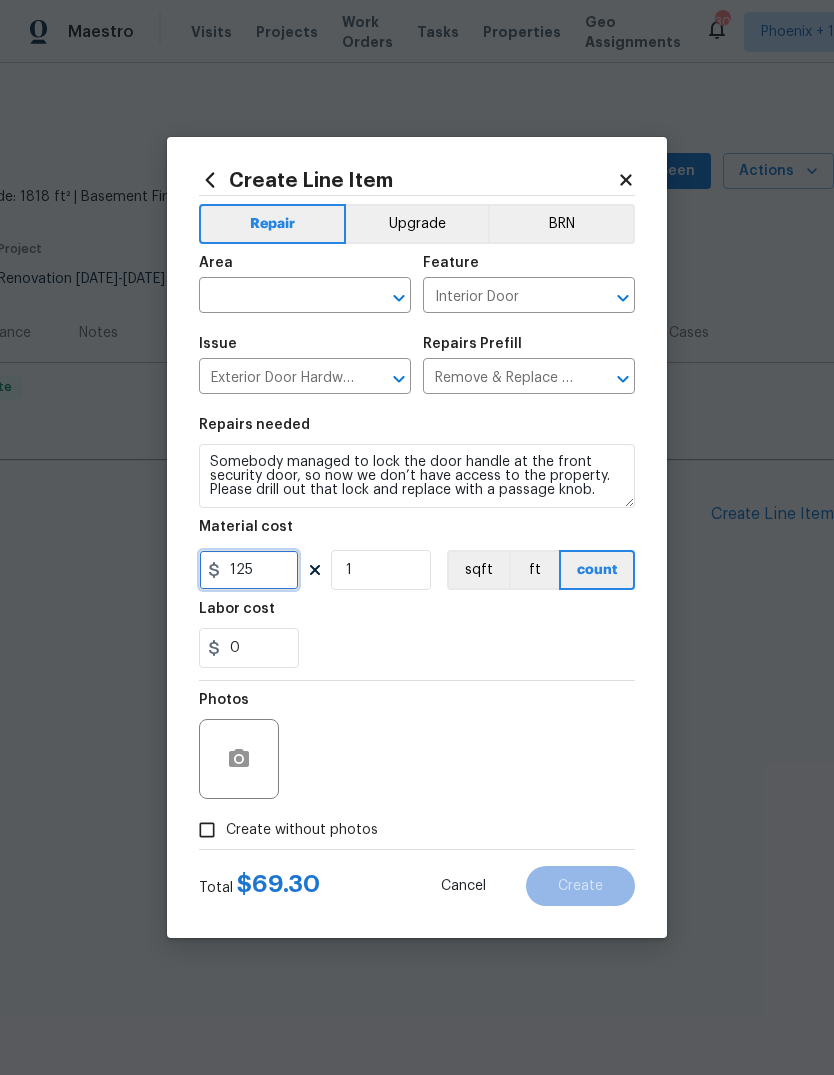 type on "125" 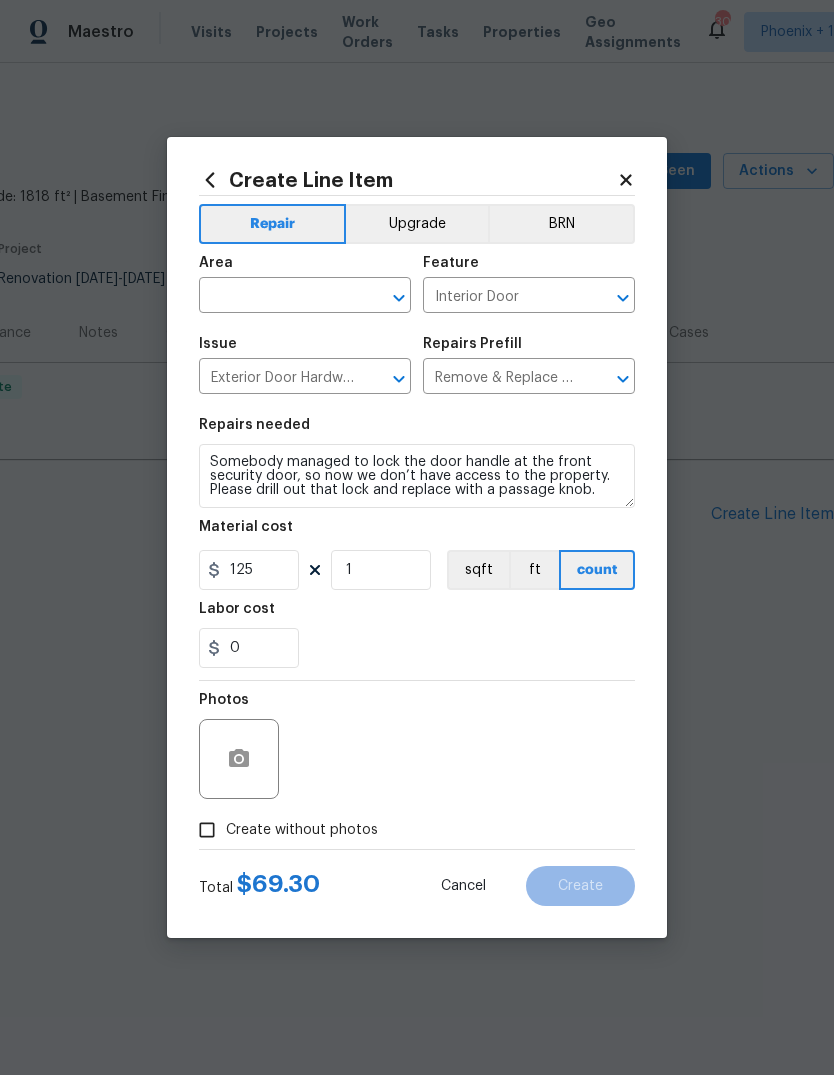 click on "0" at bounding box center [417, 648] 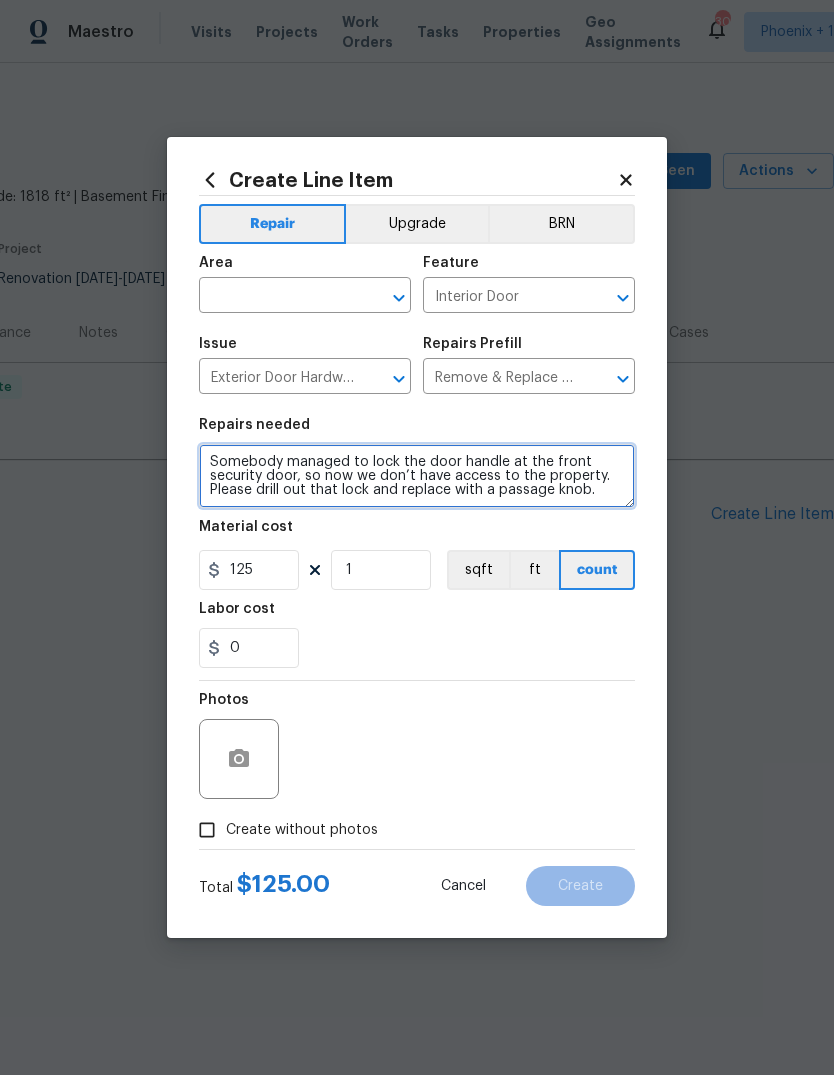 click on "Somebody managed to lock the door handle at the front security door, so now we don’t have access to the property. Please drill out that lock and replace with a passage knob." at bounding box center [417, 476] 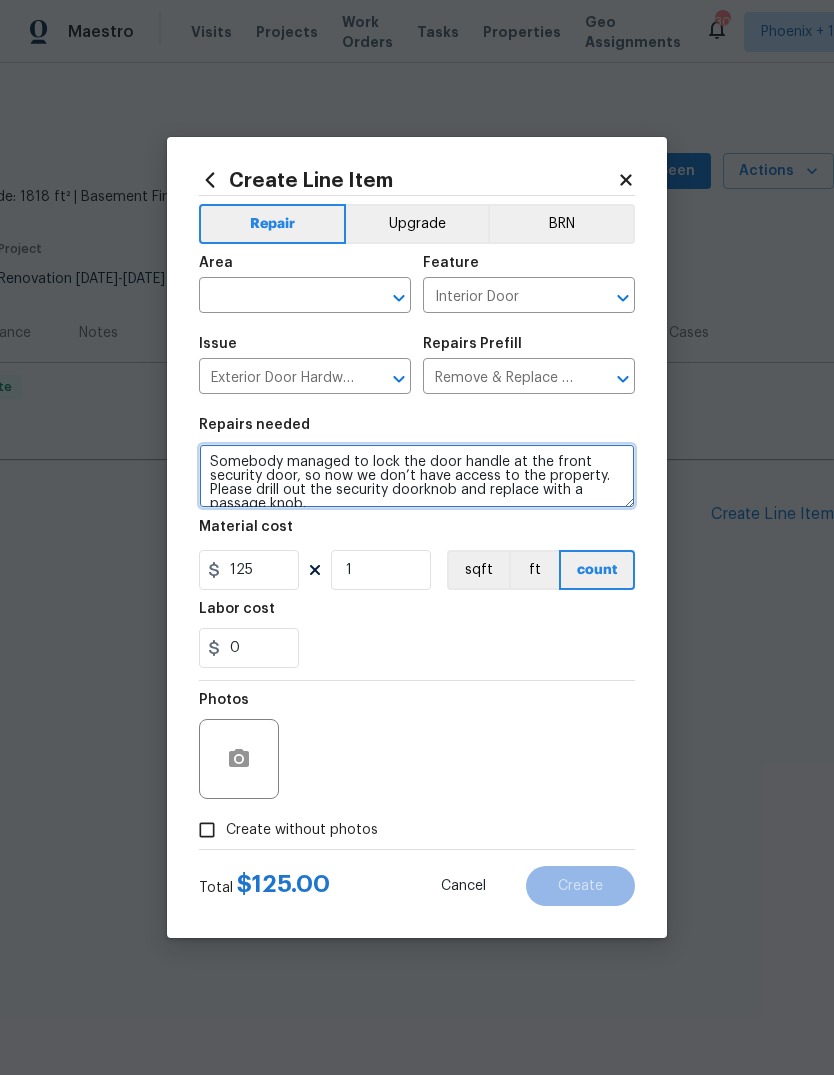 click on "Somebody managed to lock the door handle at the front security door, so now we don’t have access to the property. Please drill out the security doorknob and replace with a passage knob." at bounding box center (417, 476) 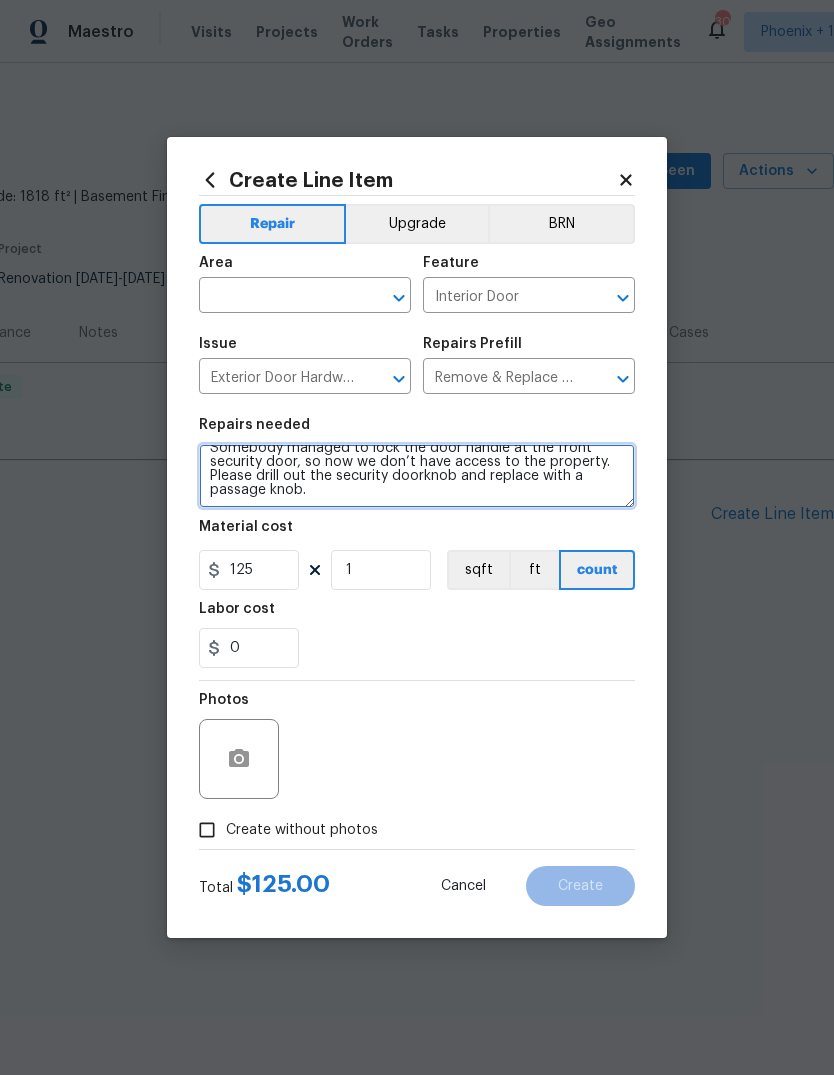 scroll, scrollTop: 14, scrollLeft: 0, axis: vertical 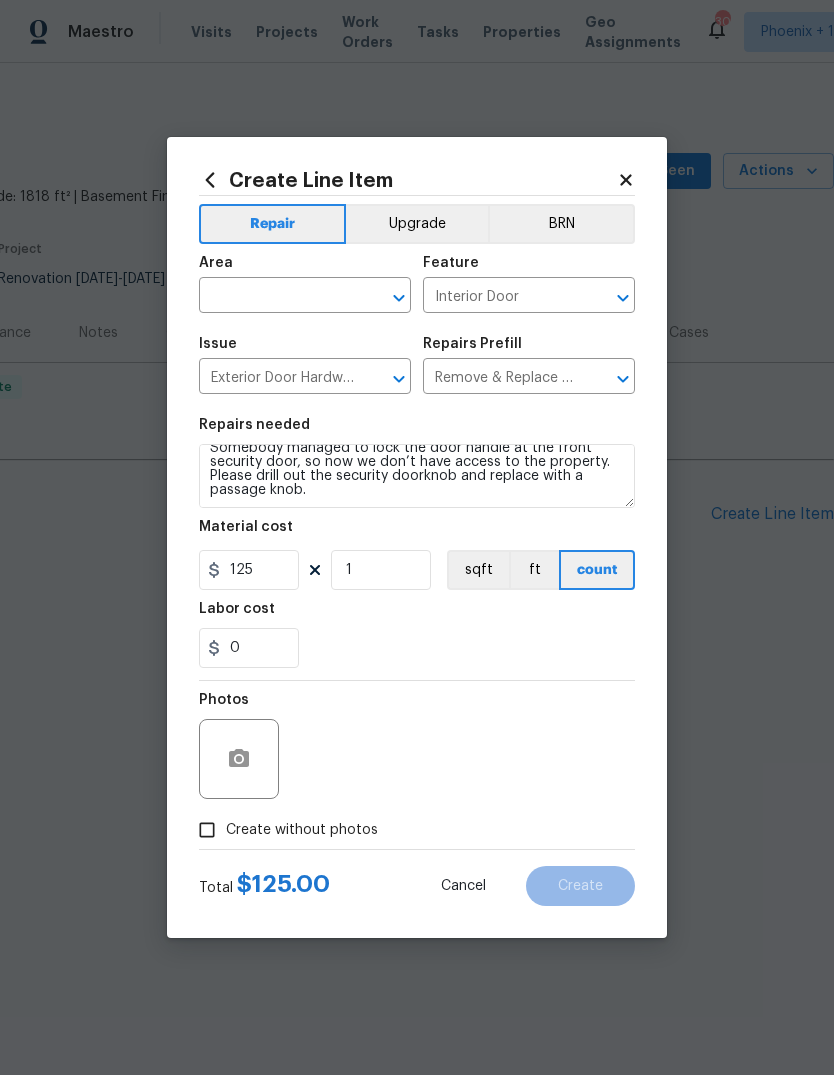 click at bounding box center (277, 297) 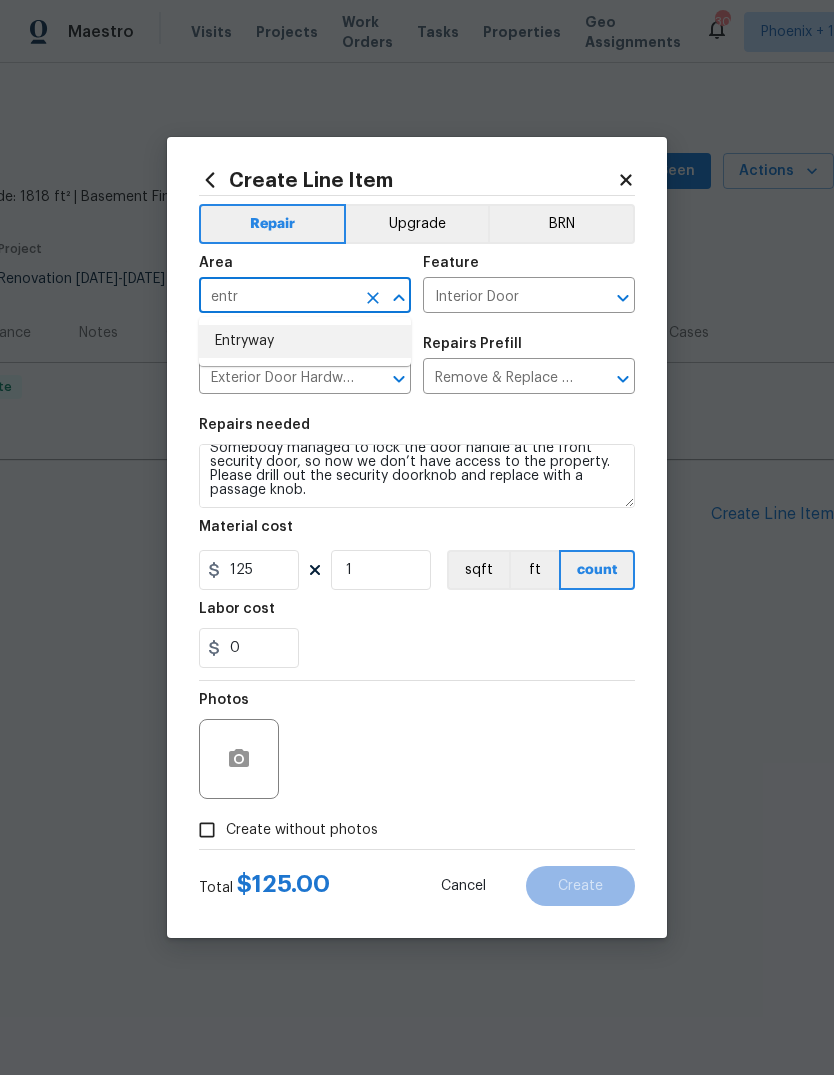 click on "Entryway" at bounding box center (305, 341) 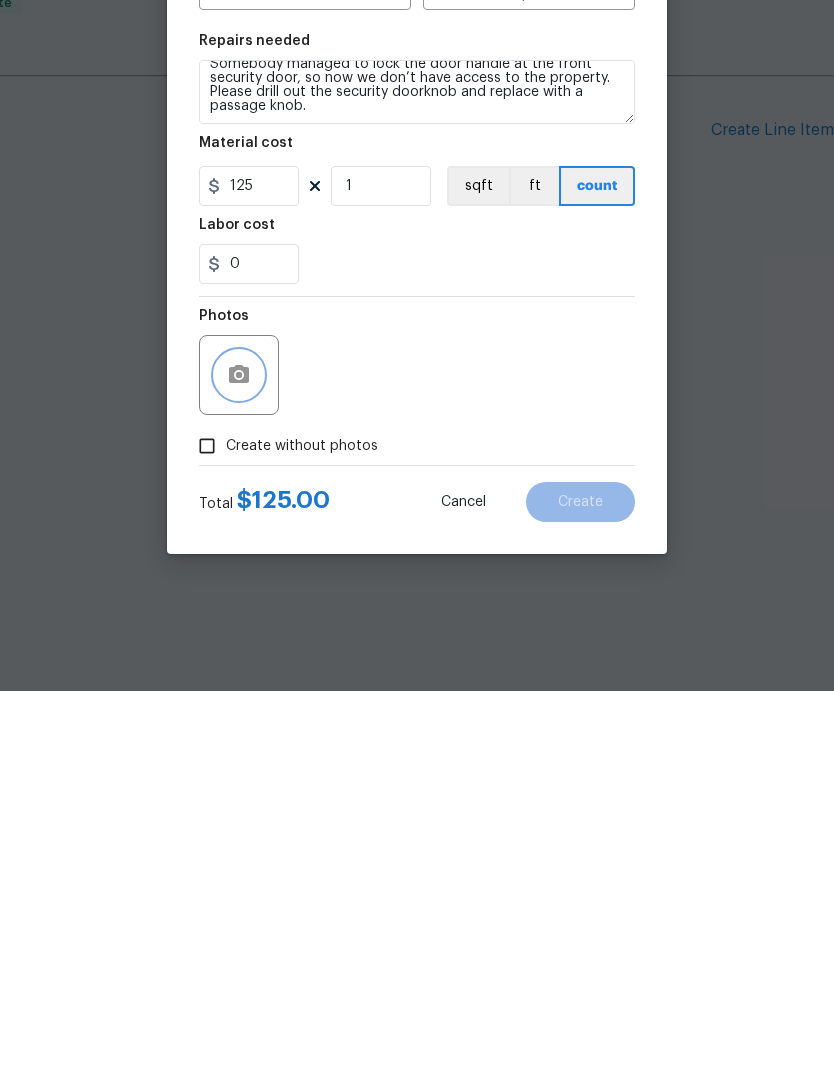 click at bounding box center (239, 759) 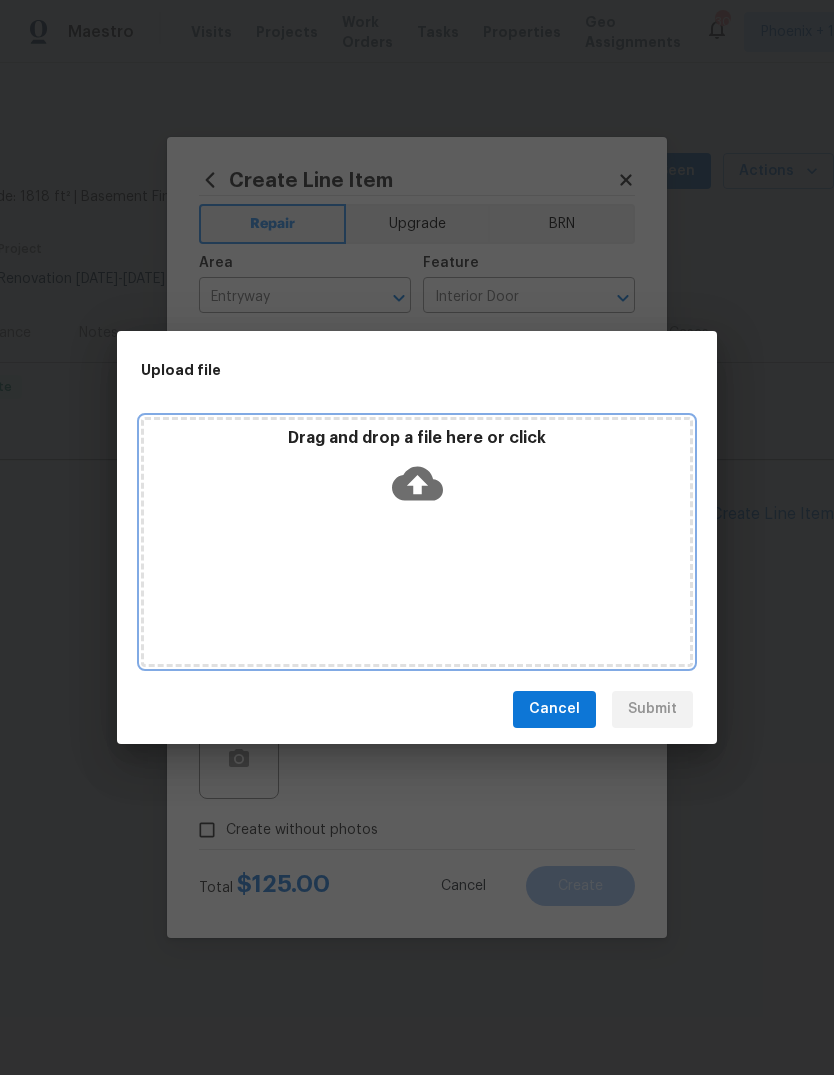click 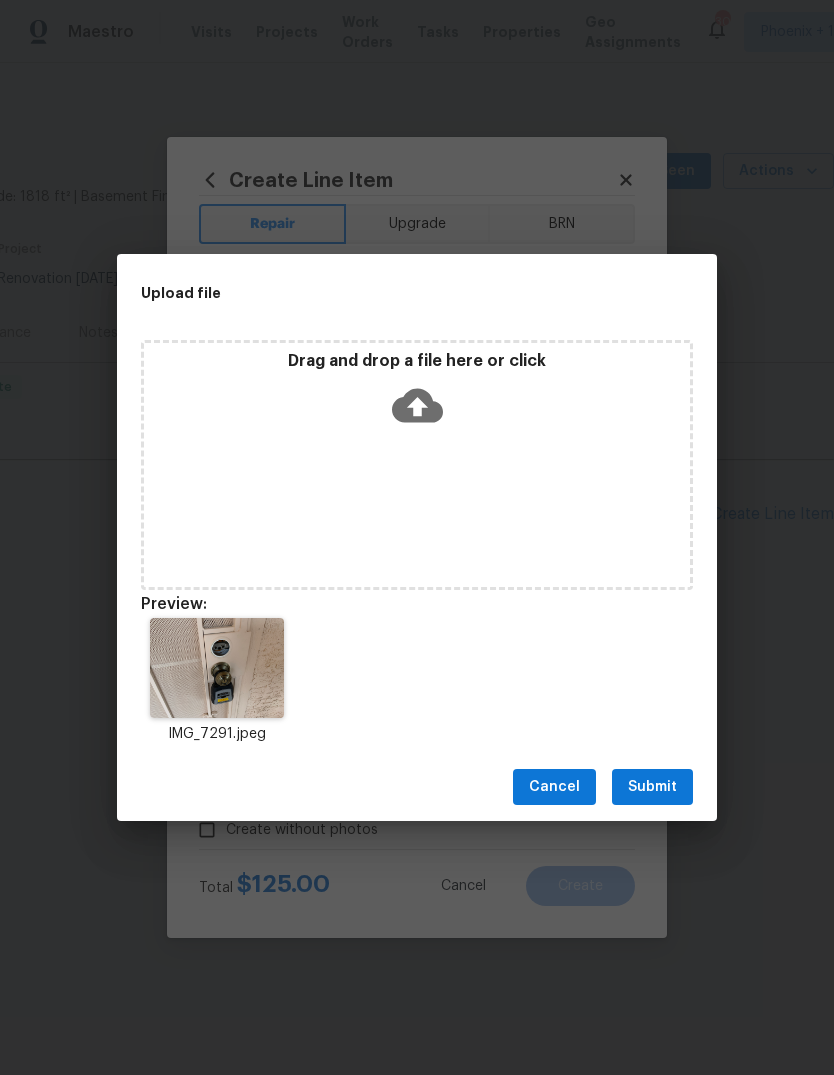 click on "Submit" at bounding box center (652, 787) 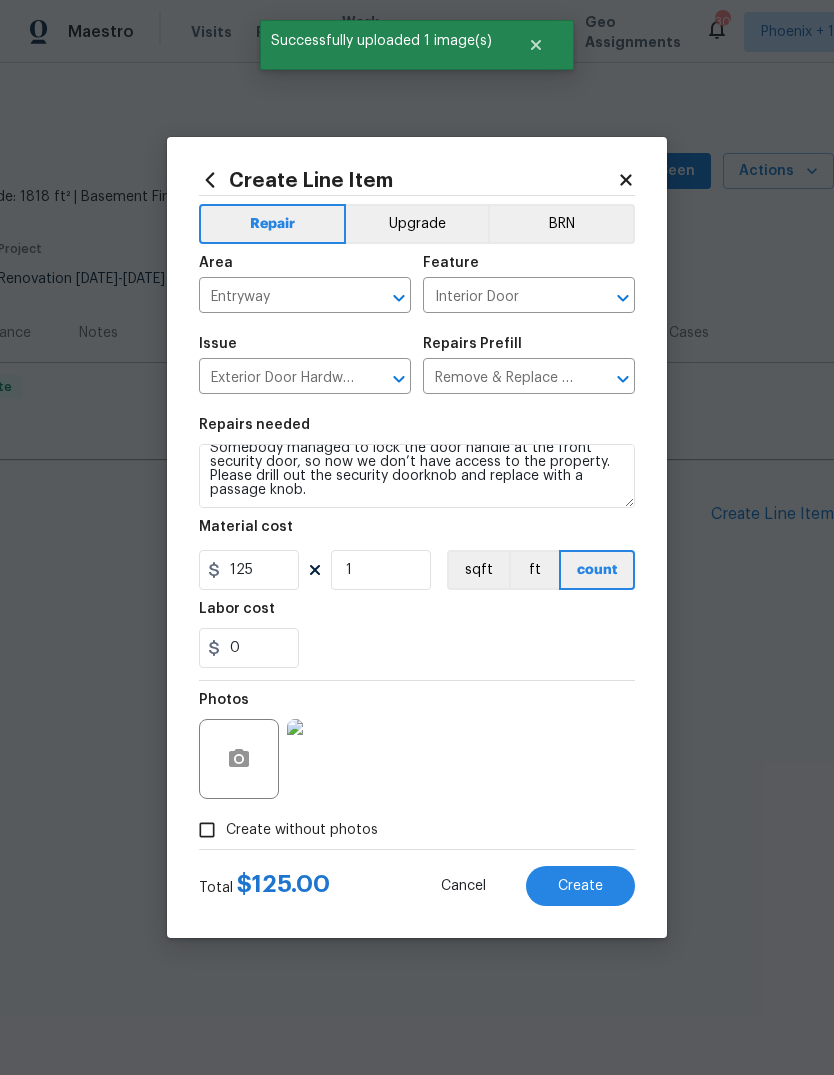 click on "Create" at bounding box center [580, 886] 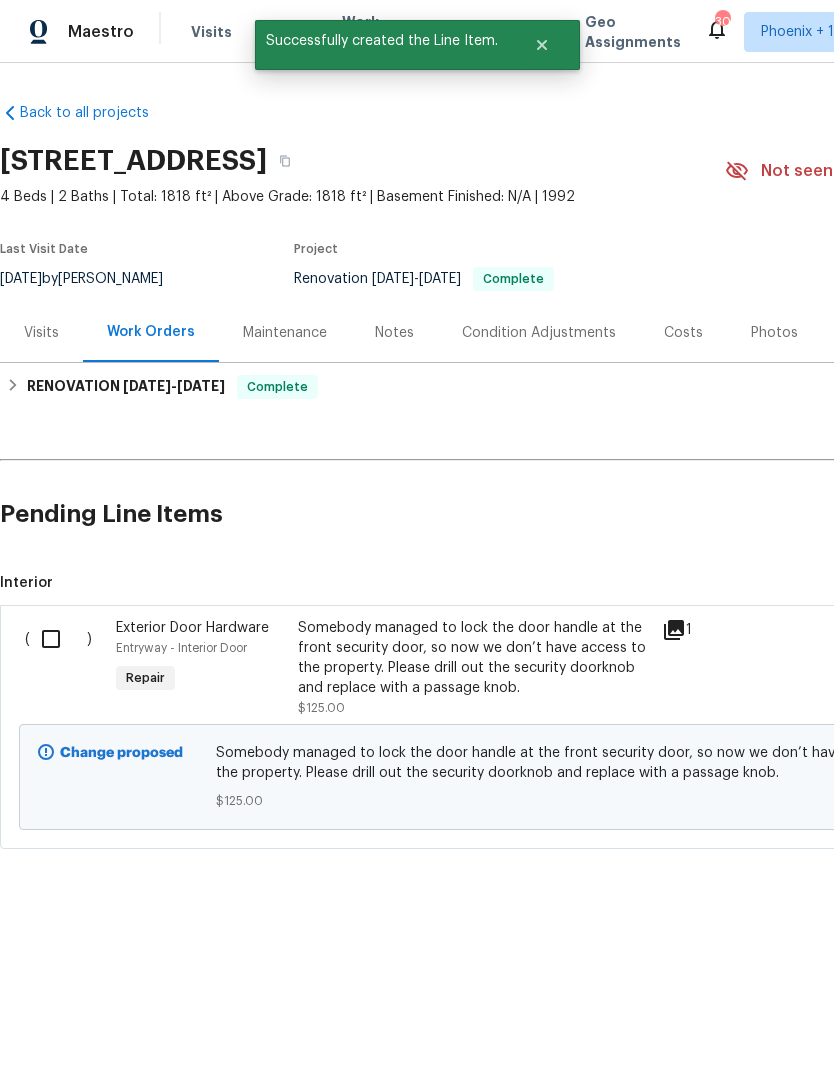 scroll, scrollTop: 0, scrollLeft: 0, axis: both 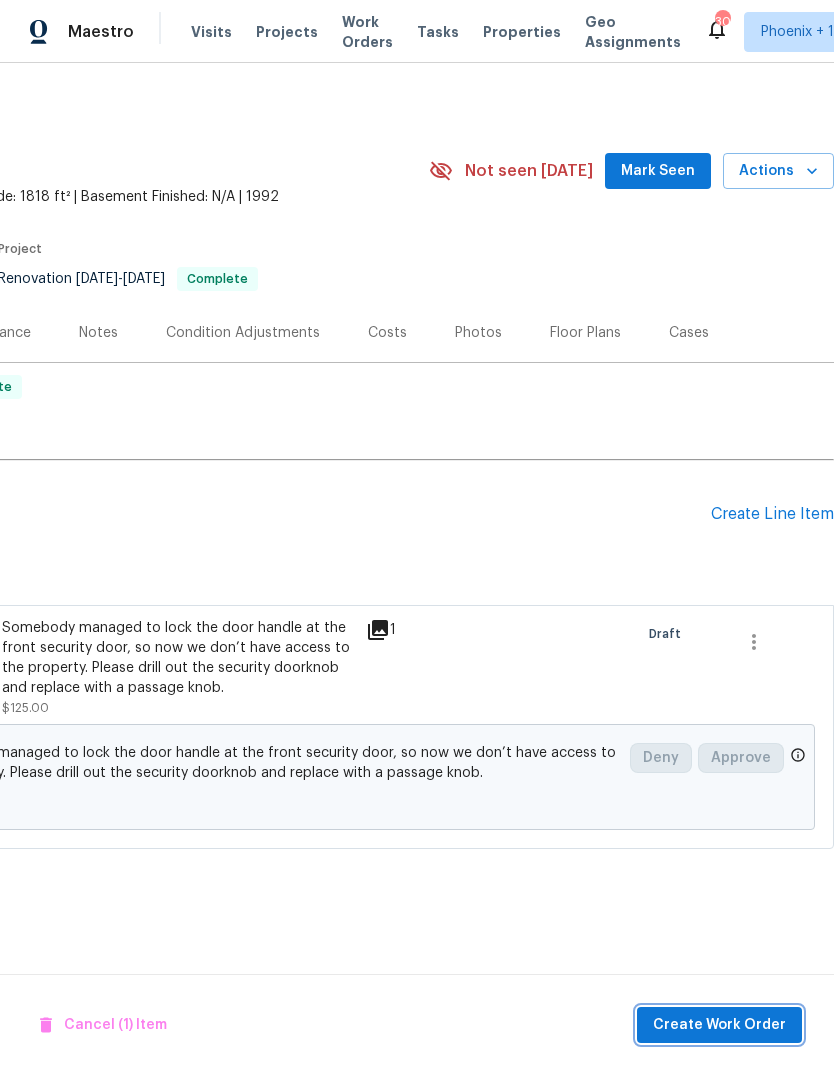 click on "Create Work Order" at bounding box center [719, 1025] 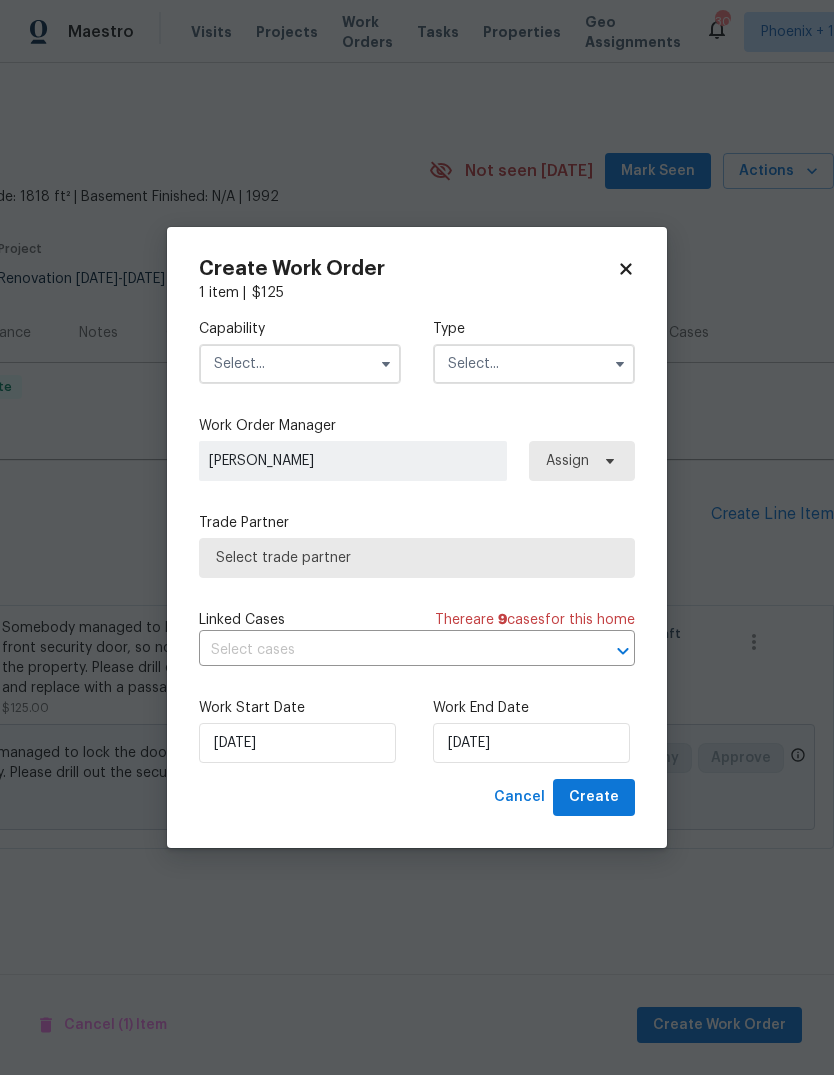 click at bounding box center (300, 364) 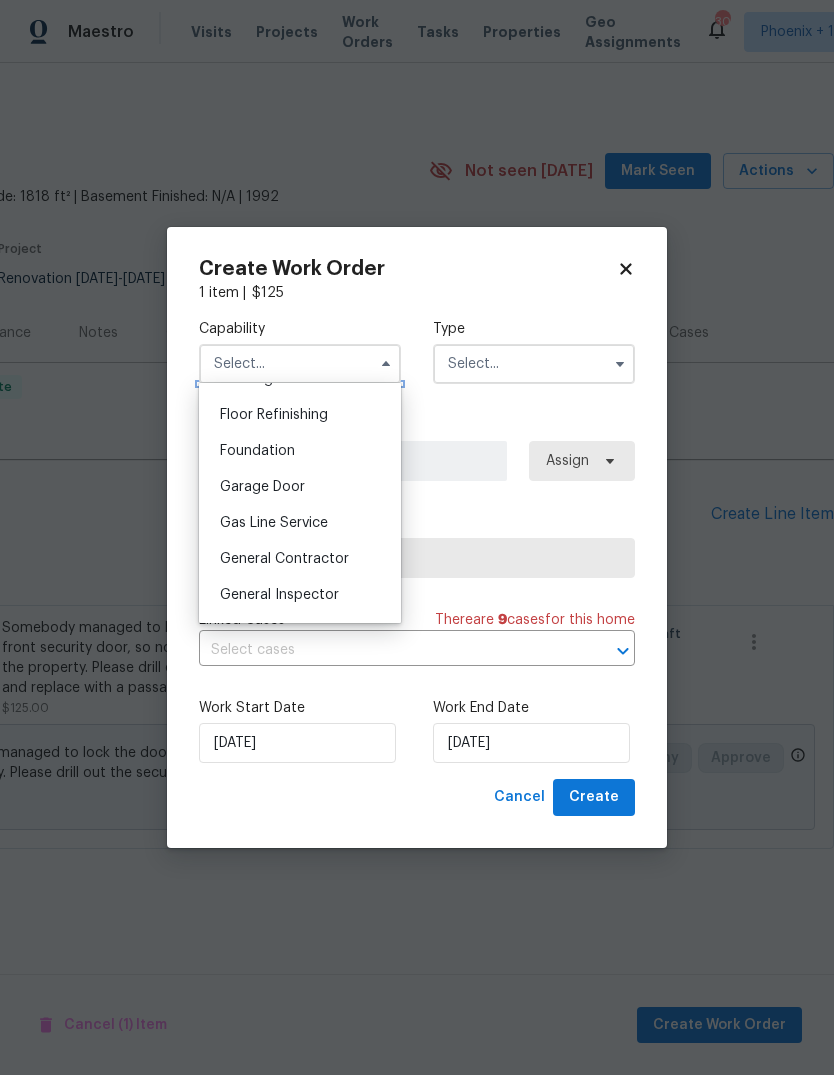 scroll, scrollTop: 813, scrollLeft: 0, axis: vertical 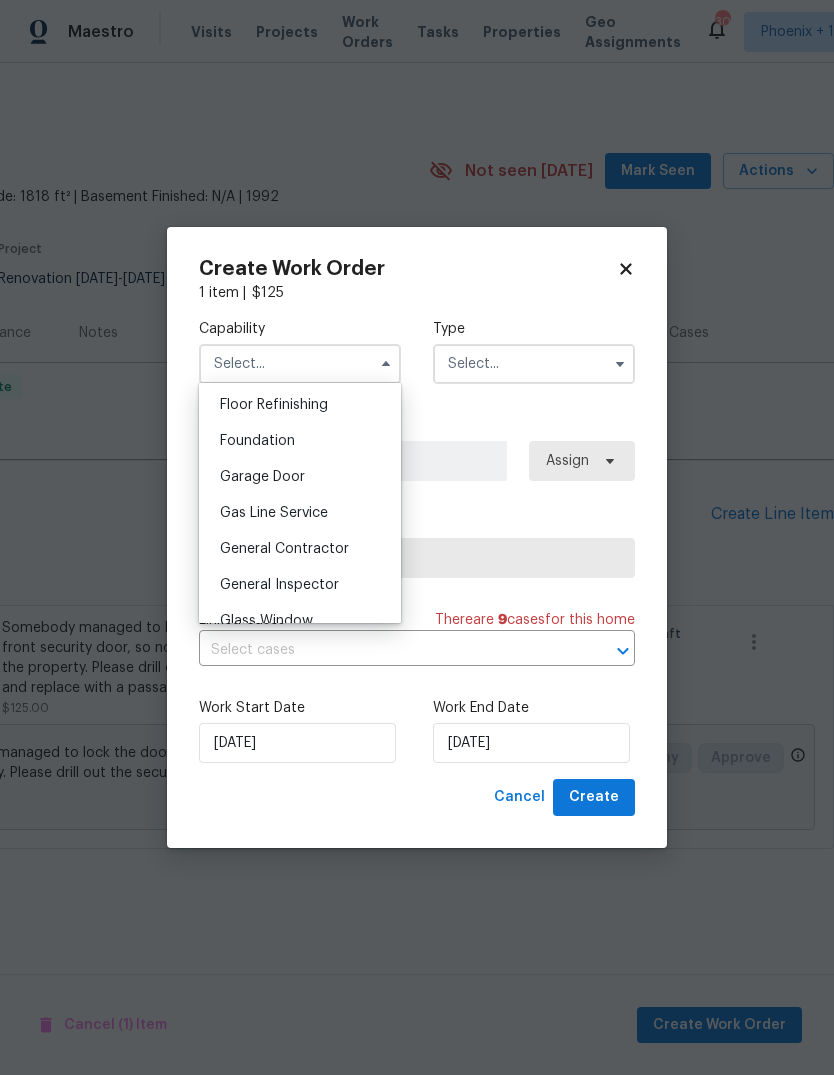 click on "General Contractor" at bounding box center [284, 549] 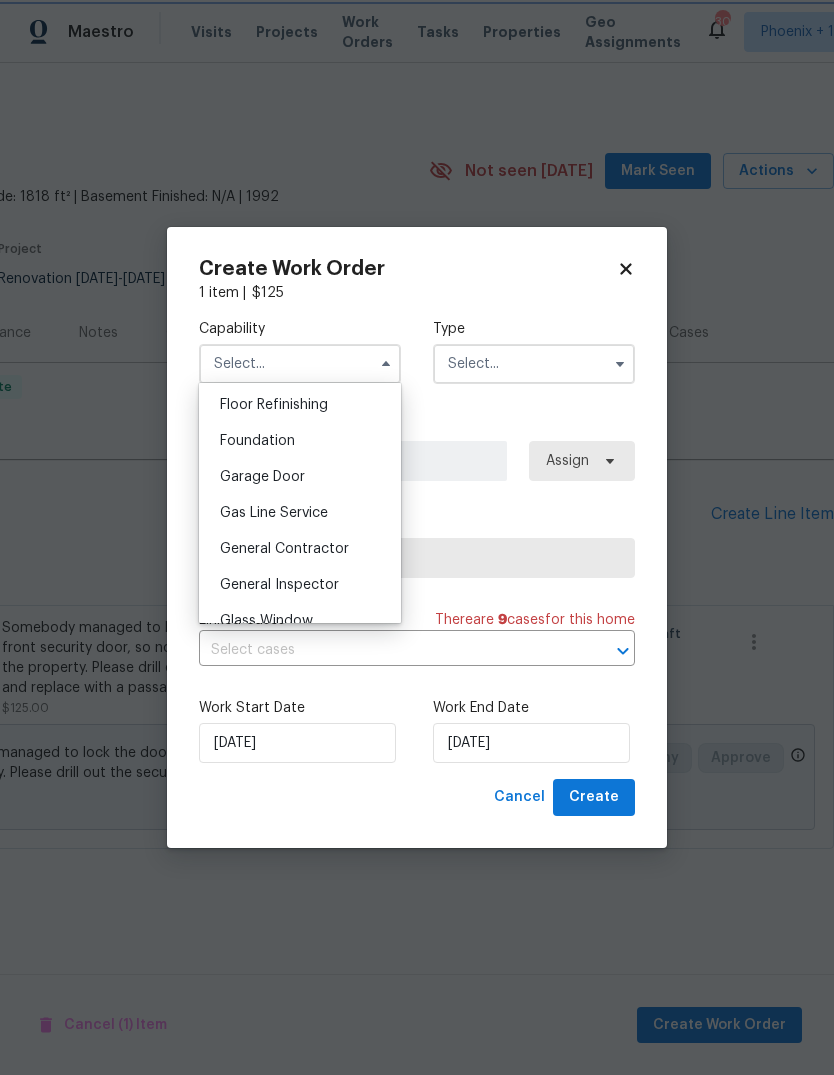 type on "General Contractor" 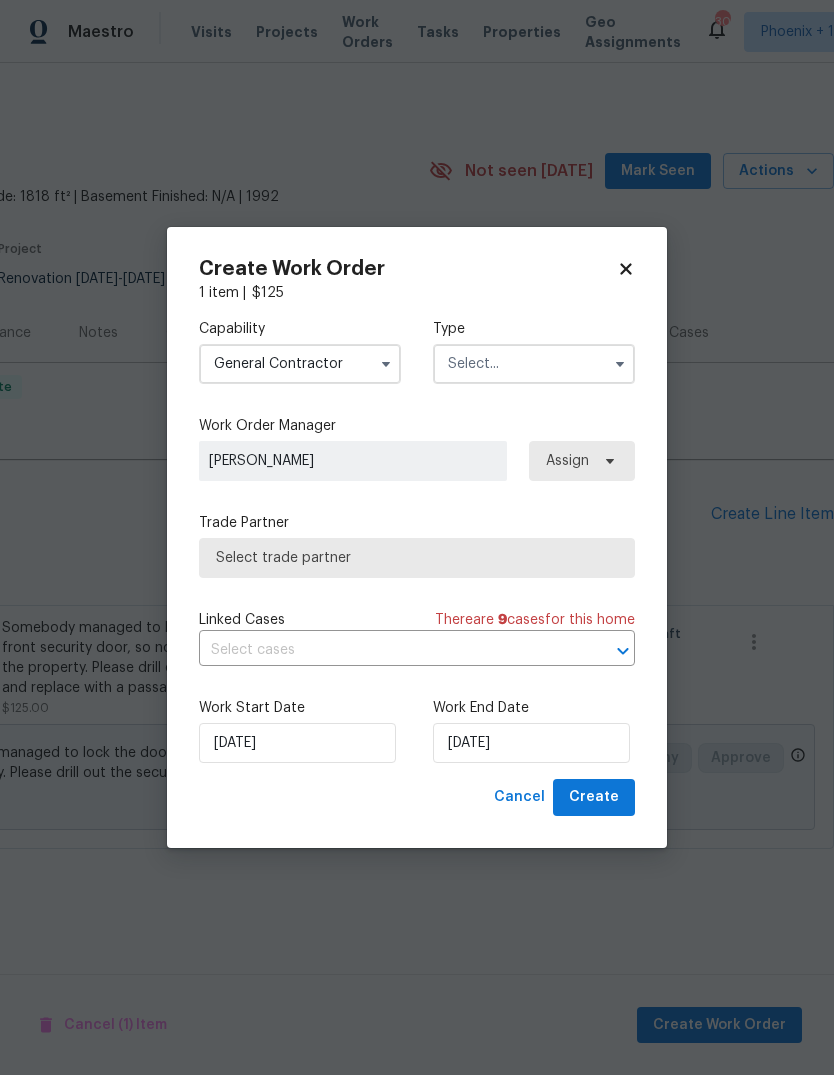 click at bounding box center (534, 364) 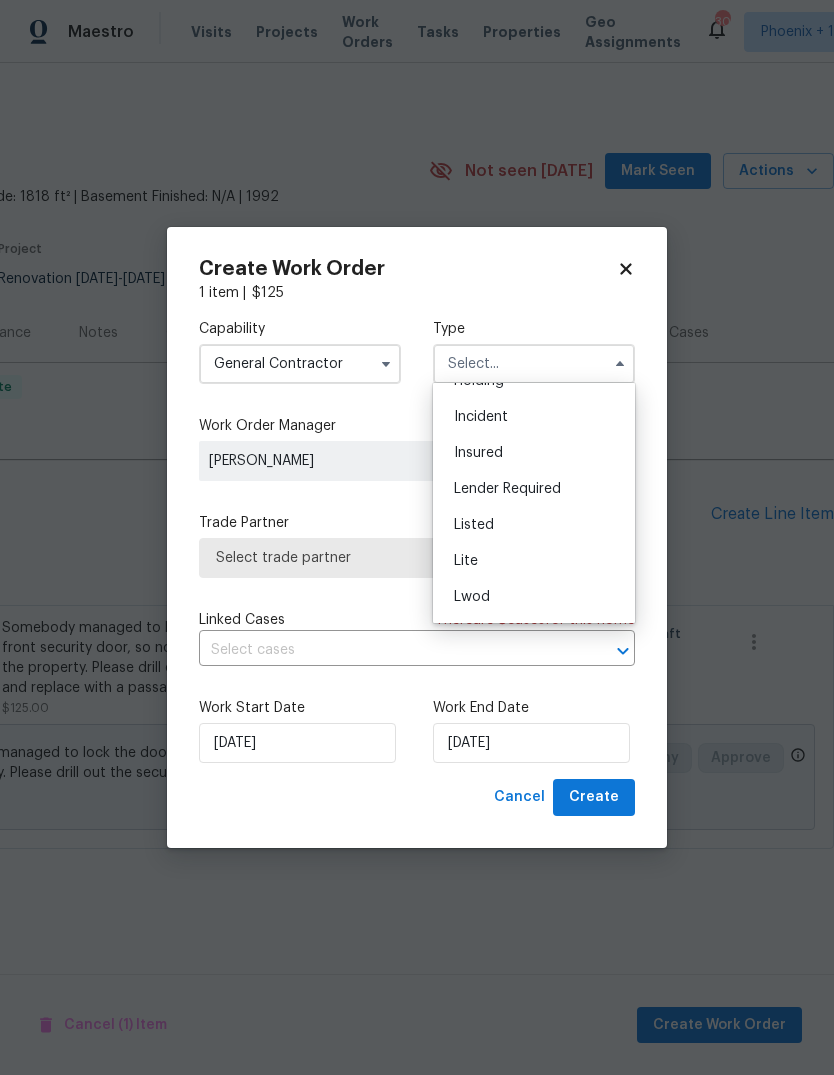 scroll, scrollTop: 107, scrollLeft: 0, axis: vertical 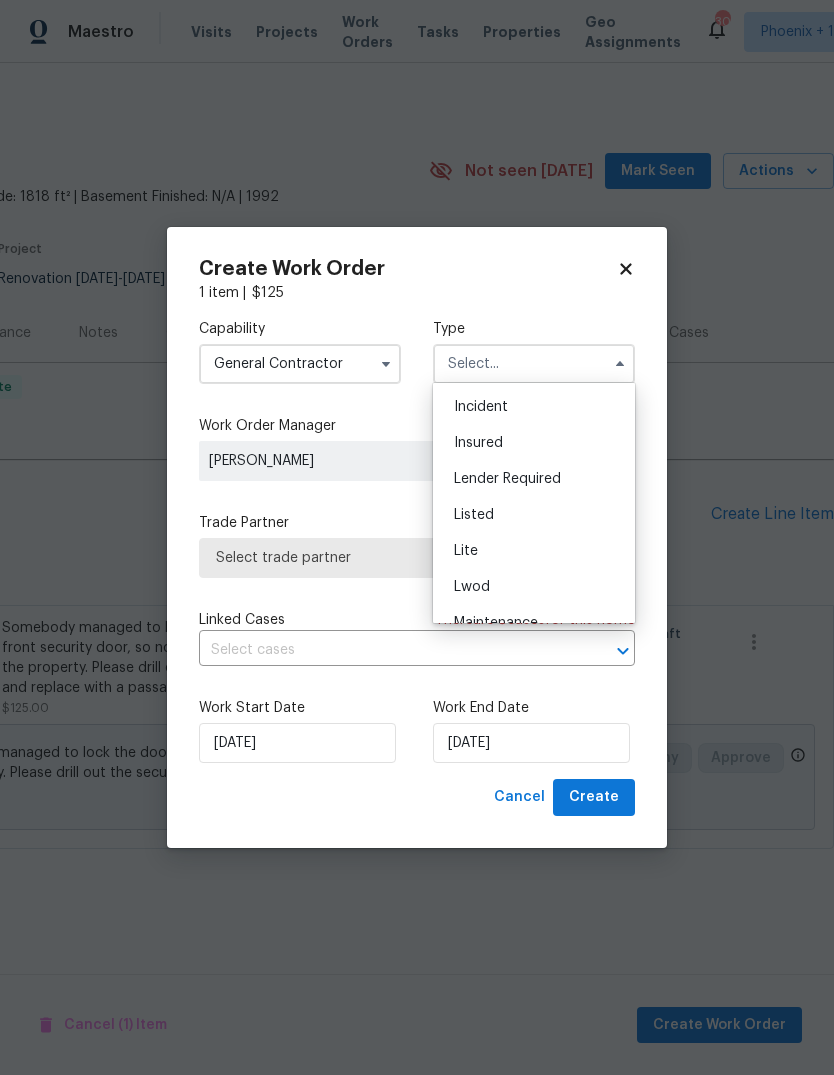 click on "Listed" at bounding box center [534, 515] 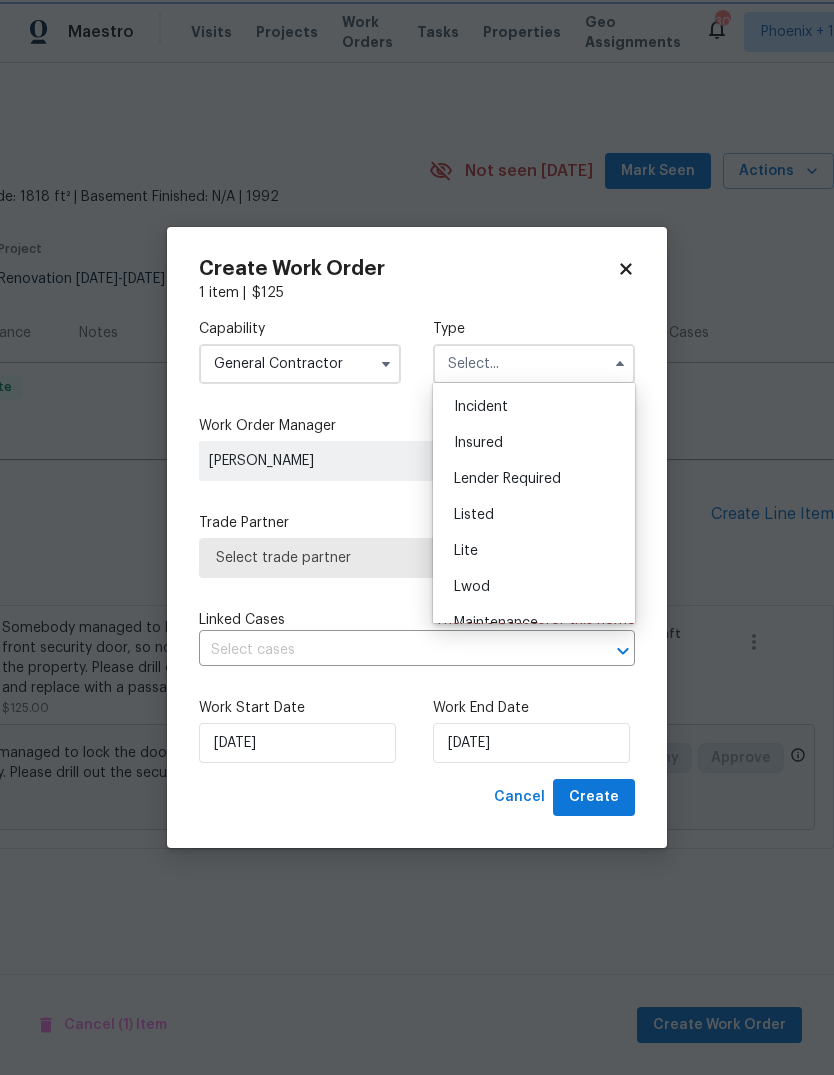 type on "Listed" 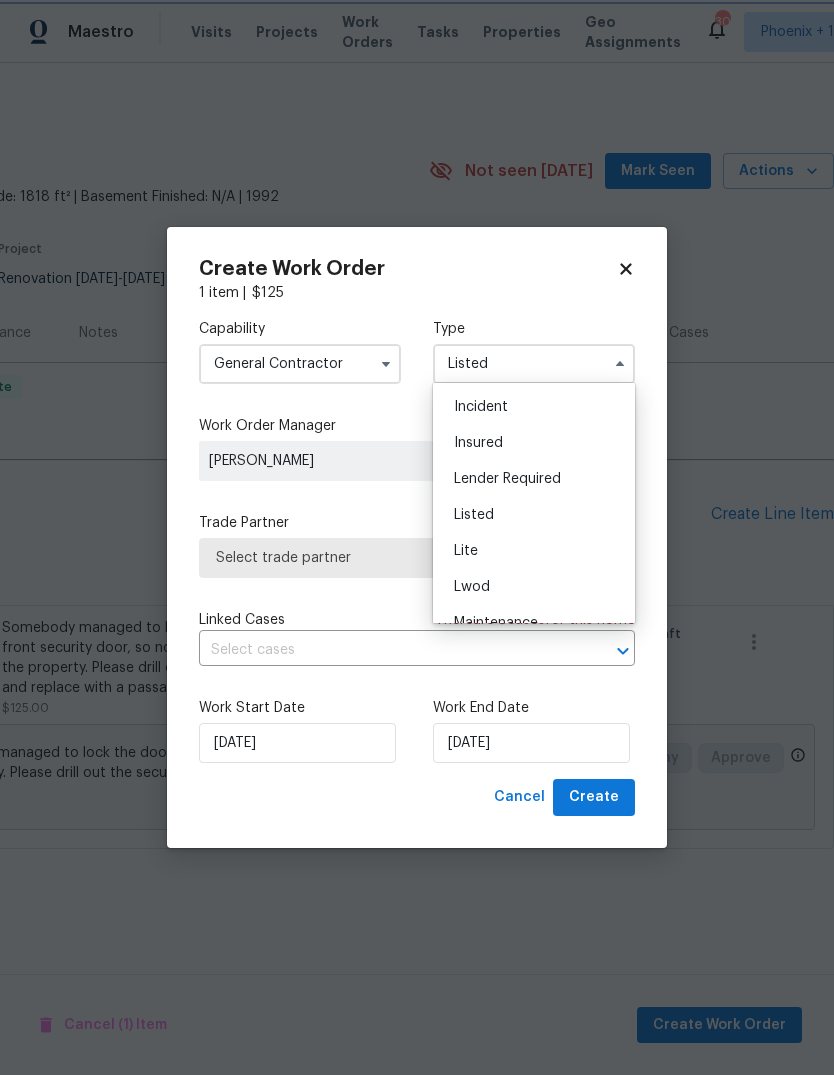 scroll, scrollTop: 0, scrollLeft: 0, axis: both 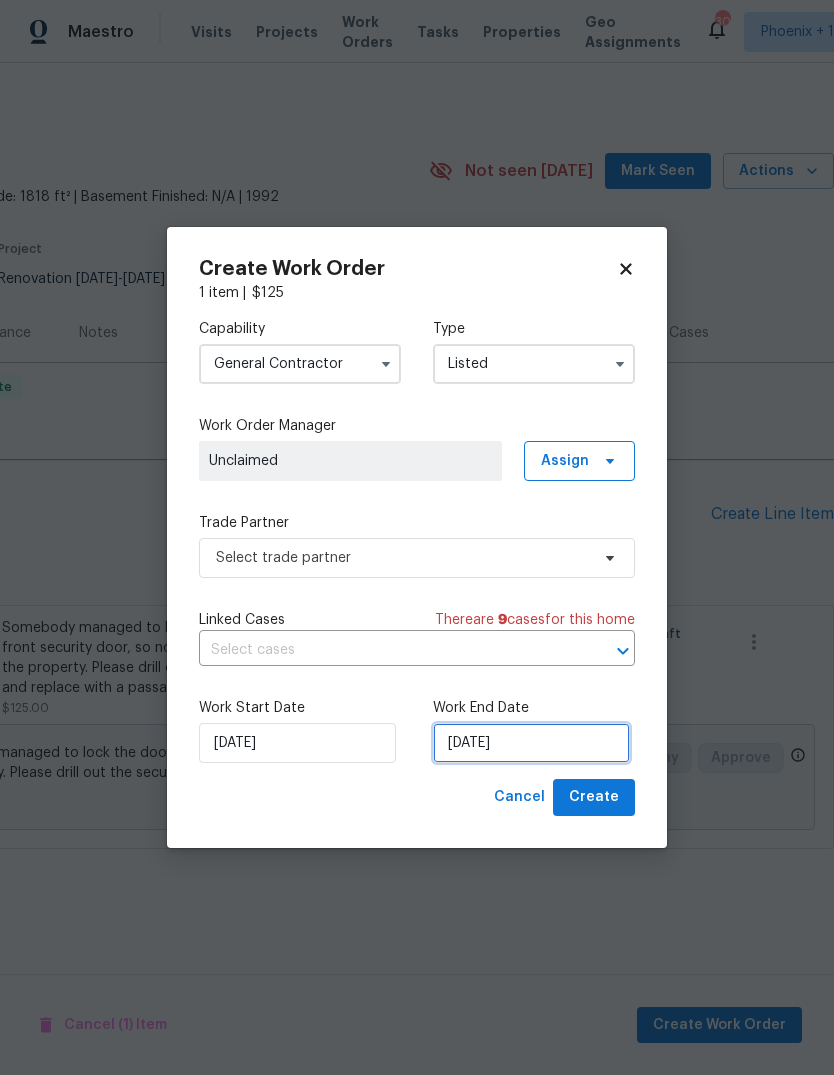 click on "[DATE]" at bounding box center [531, 743] 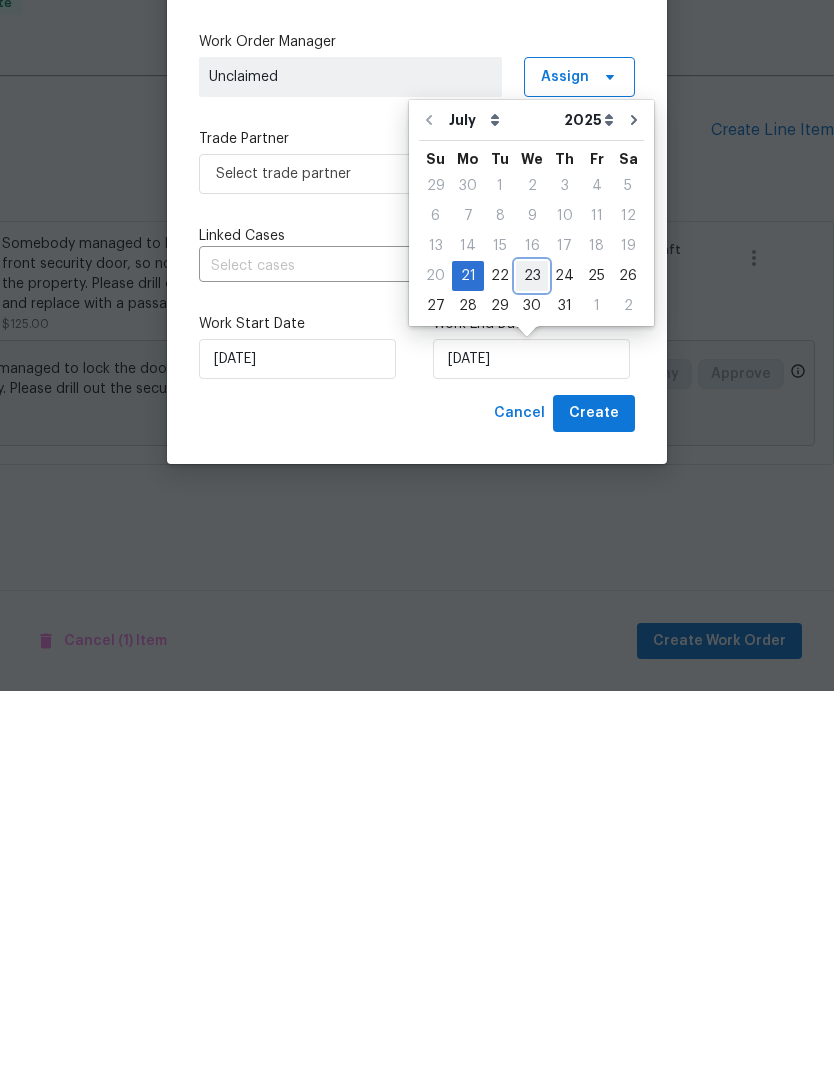 click on "23" at bounding box center (532, 660) 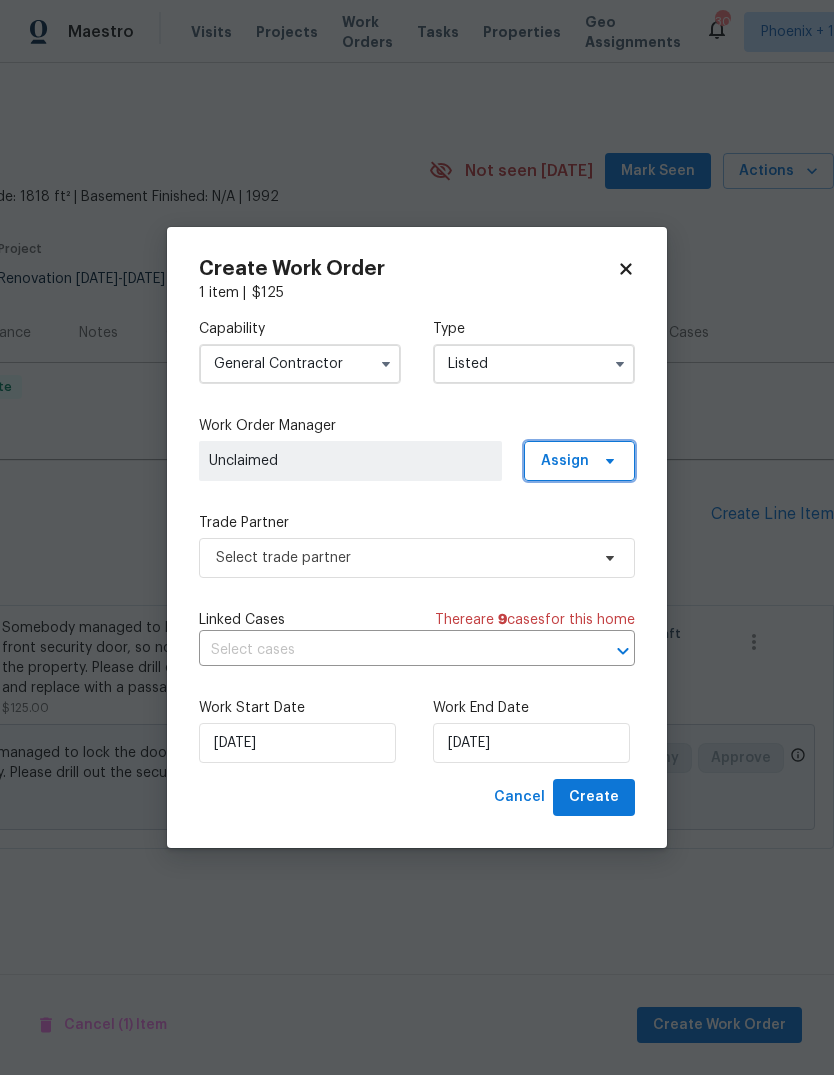 click 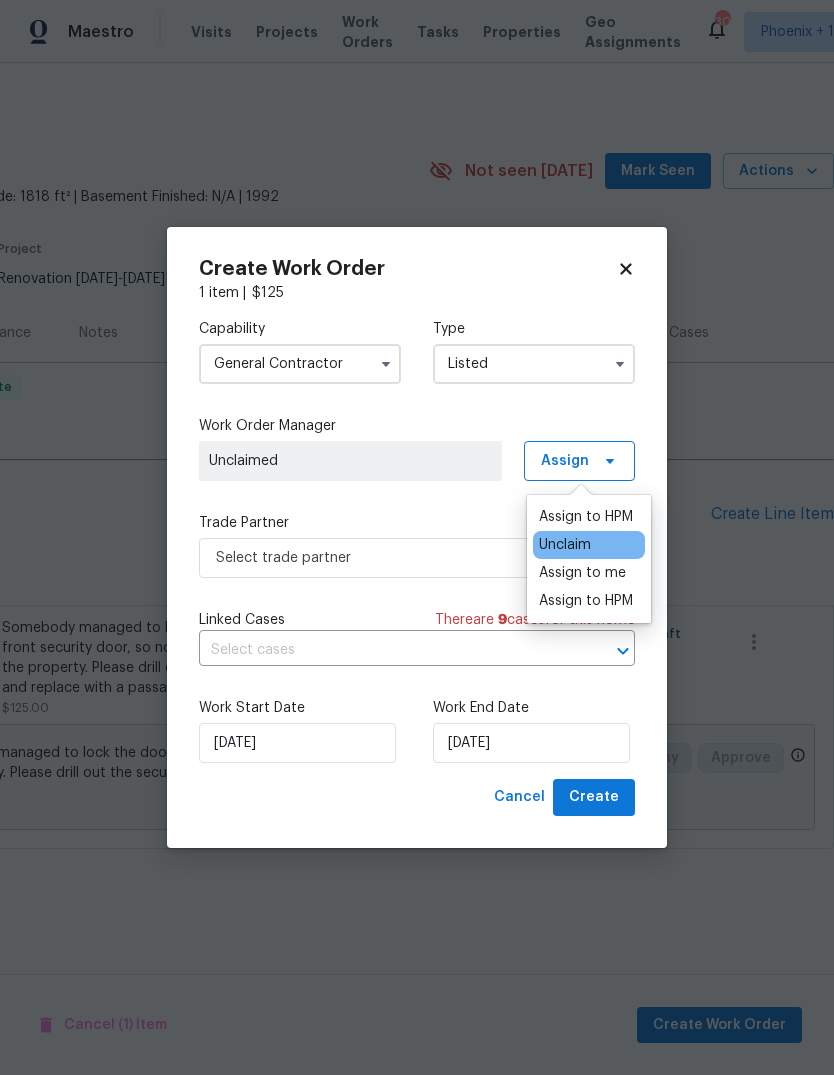 click on "Assign to me" at bounding box center (582, 573) 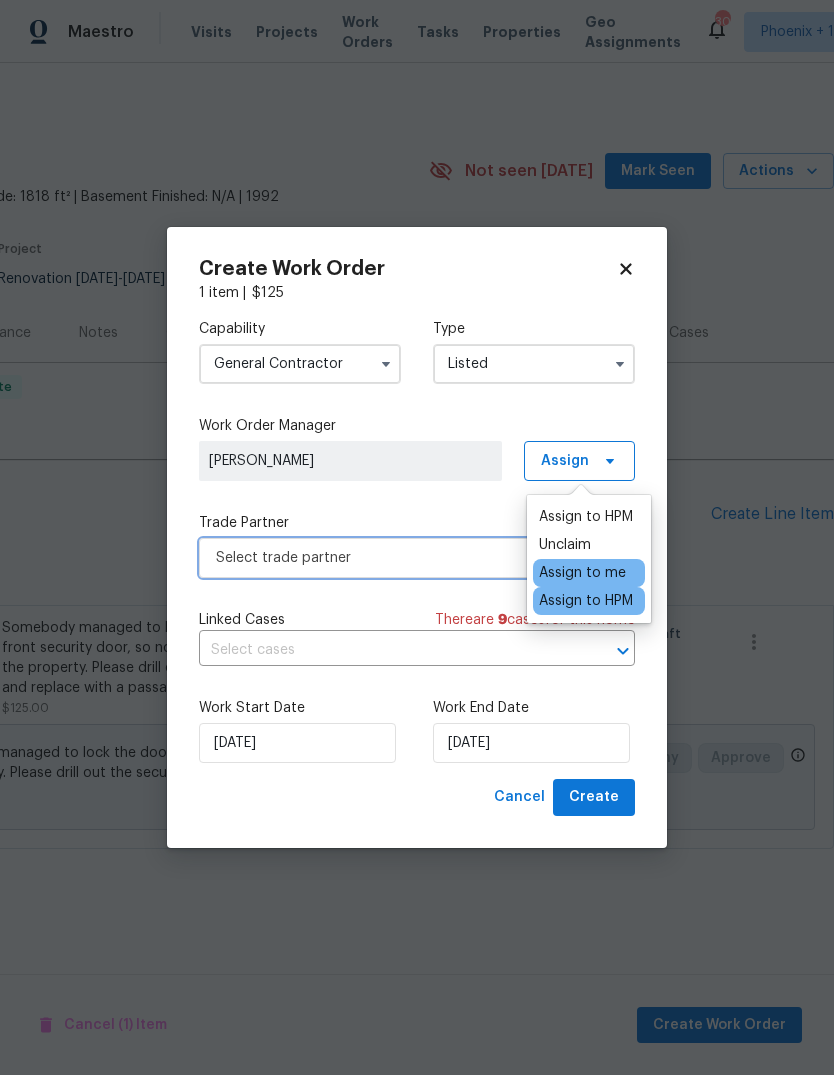 click on "Select trade partner" at bounding box center [402, 558] 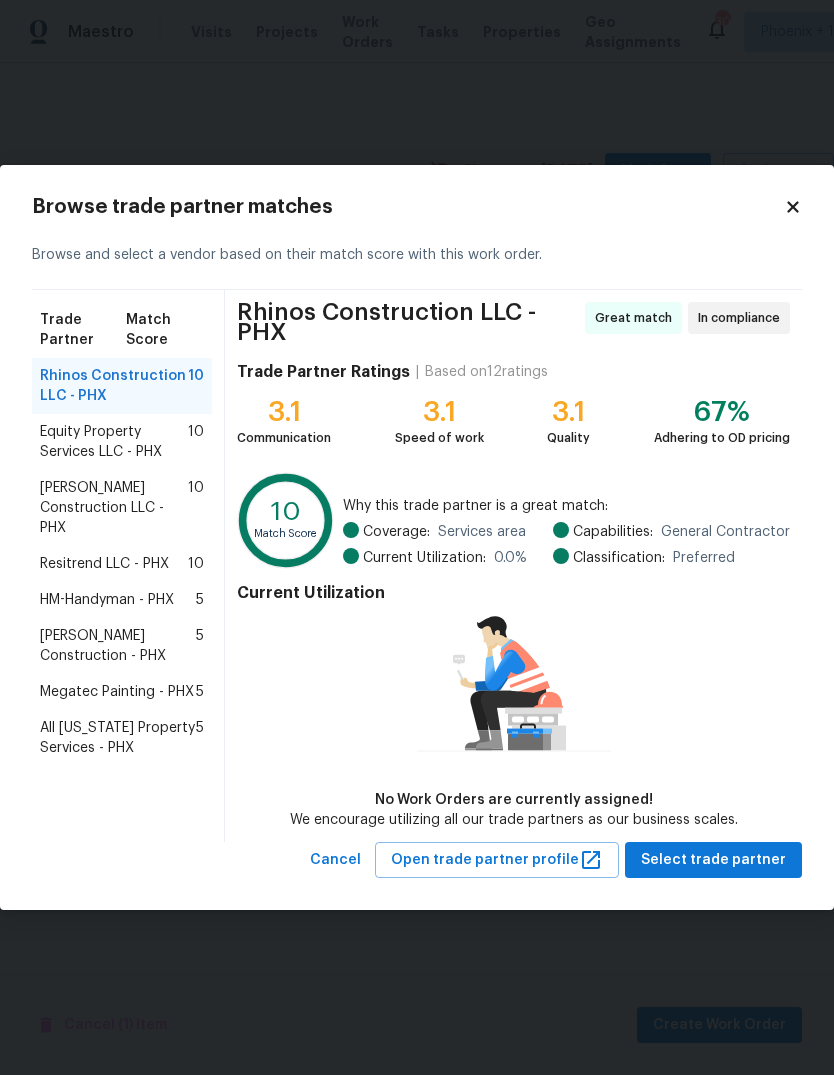 click on "Equity Property Services LLC - PHX" at bounding box center (114, 442) 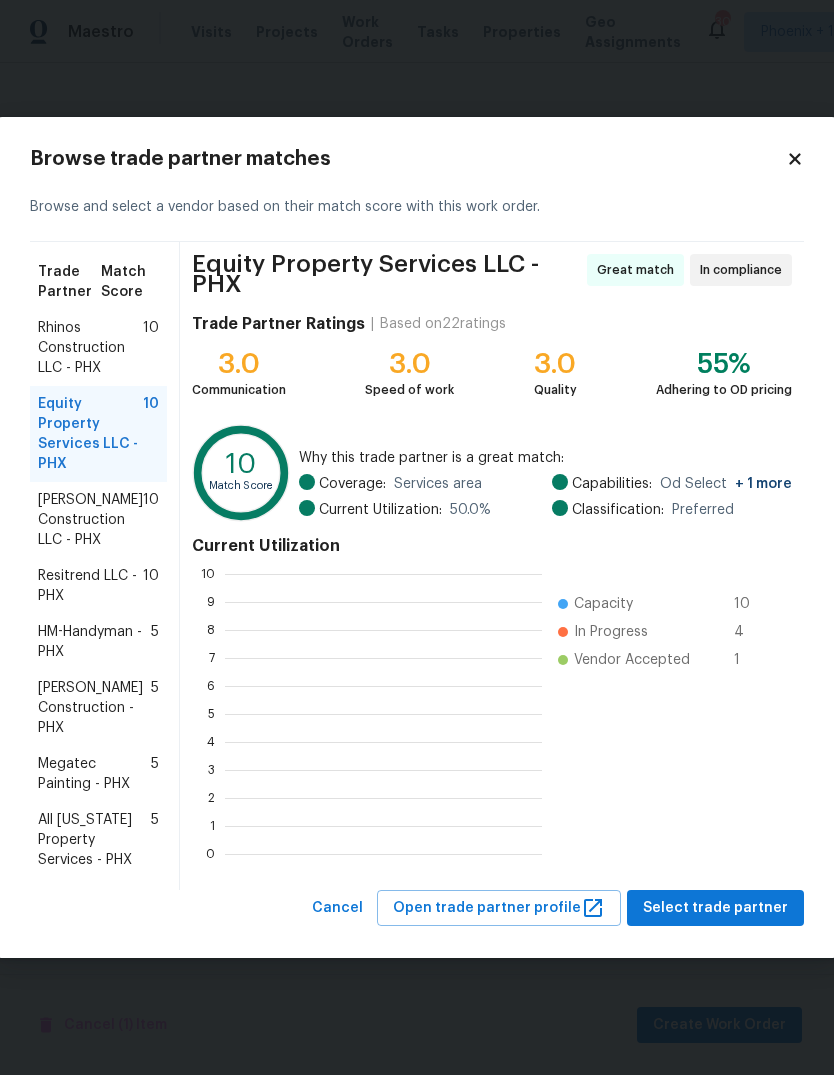 scroll, scrollTop: 280, scrollLeft: 317, axis: both 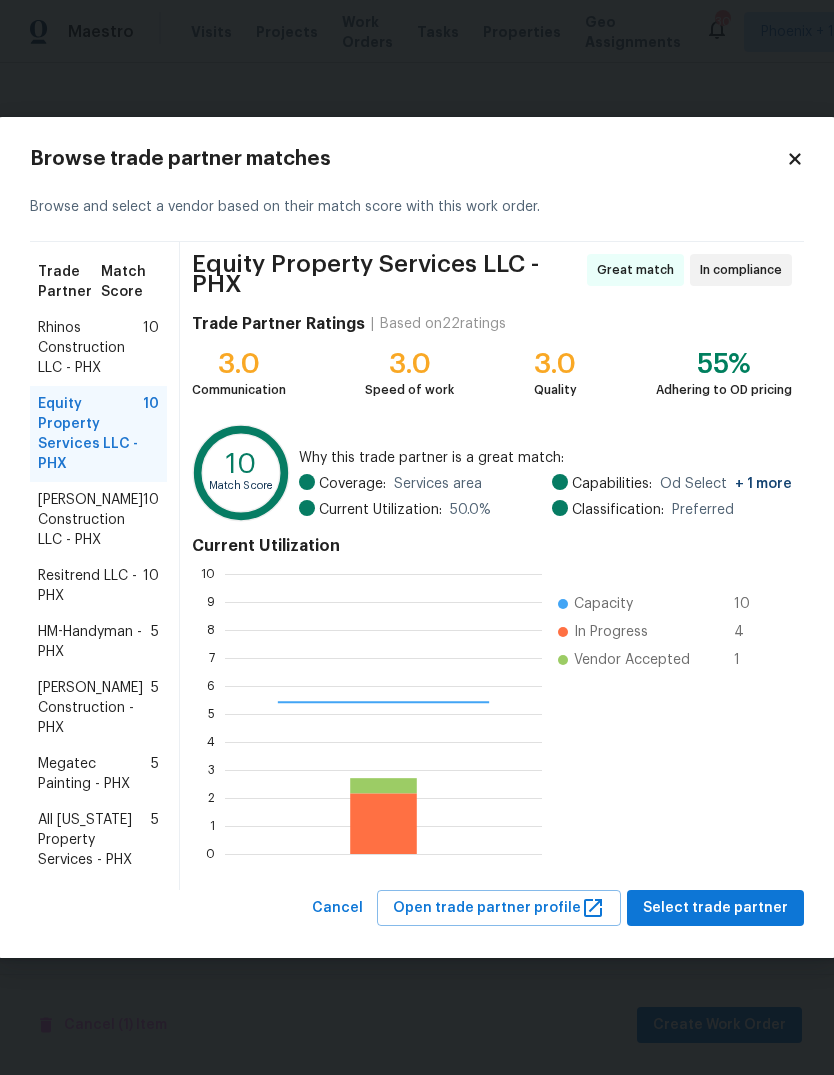 click on "Capacity 10 In Progress 4 Vendor Accepted 1" at bounding box center [662, 714] 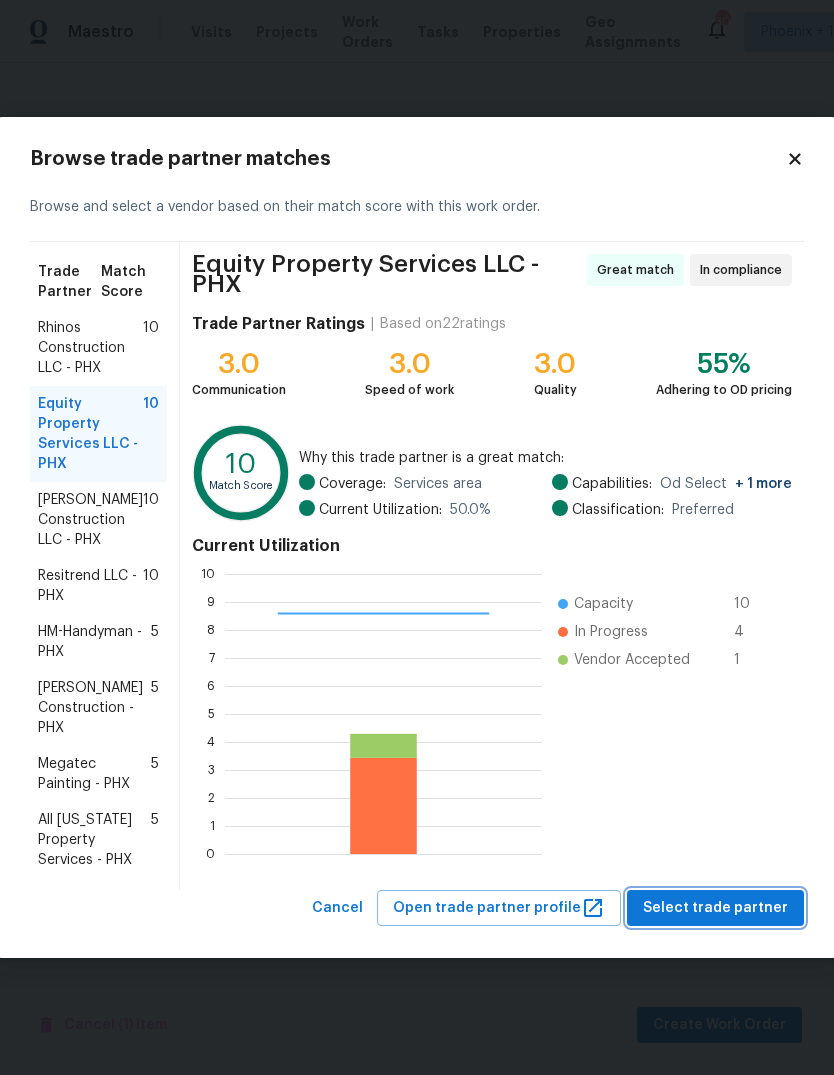 click on "Select trade partner" at bounding box center [715, 908] 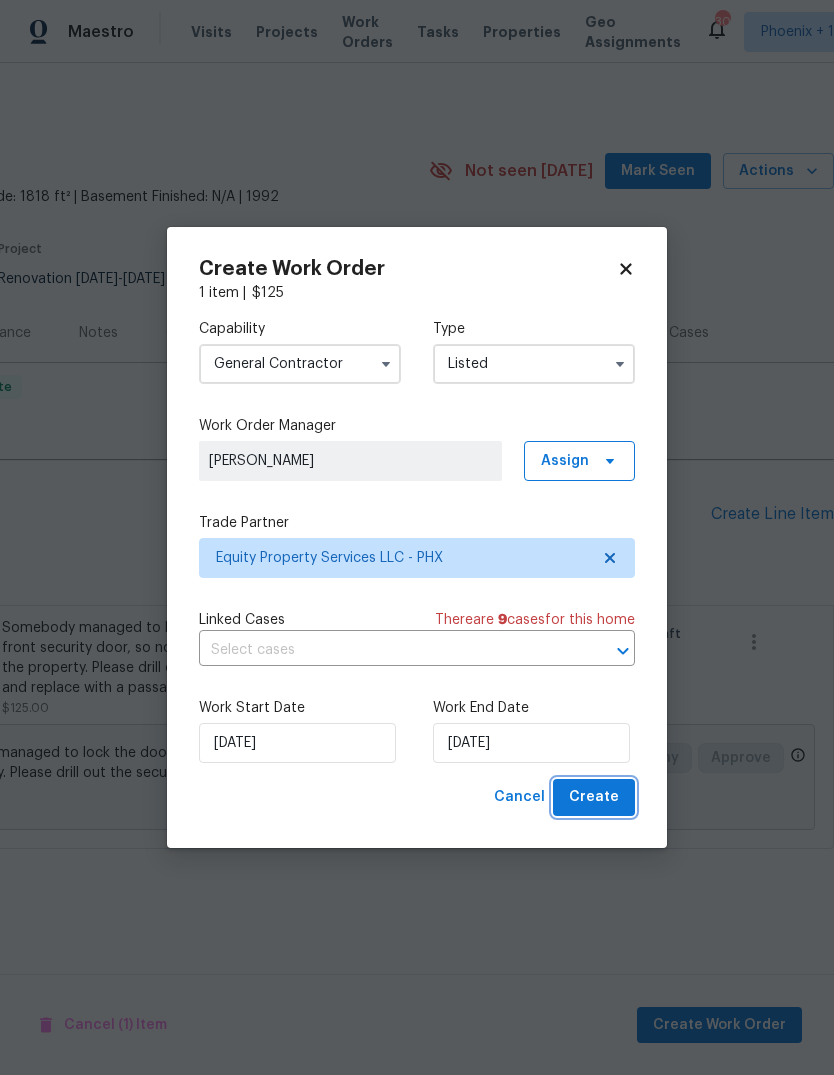 click on "Create" at bounding box center (594, 797) 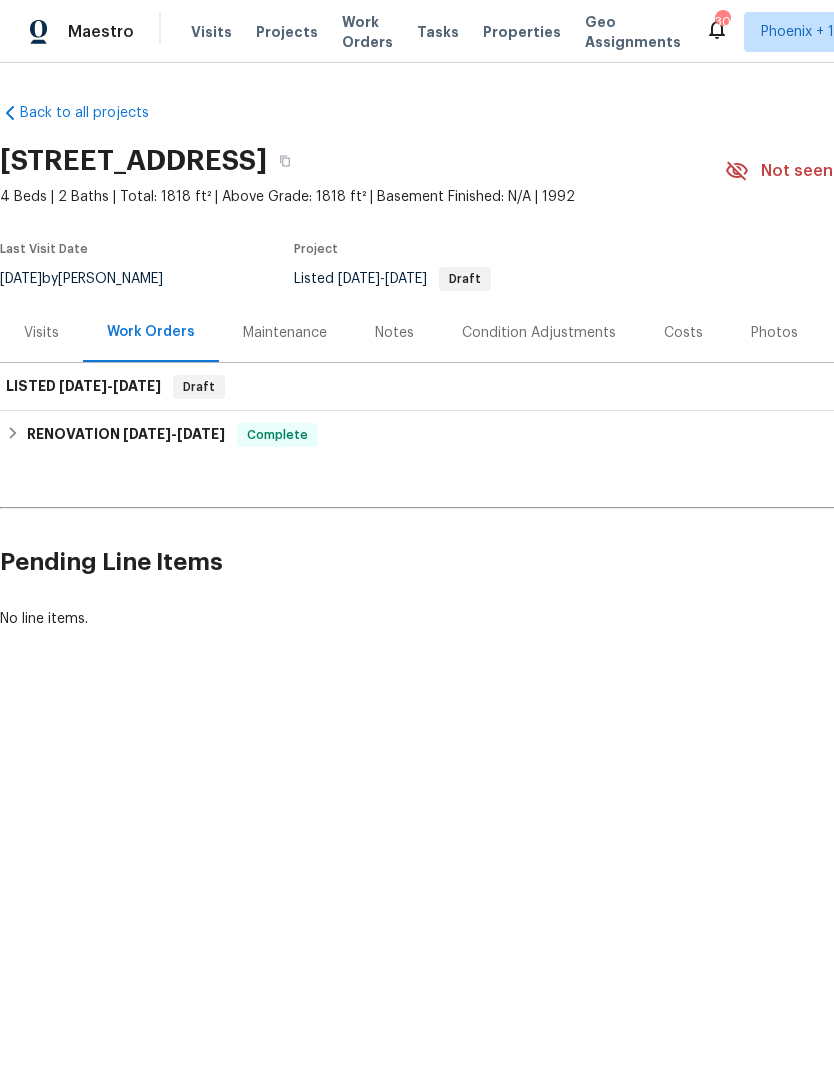 scroll, scrollTop: 0, scrollLeft: 0, axis: both 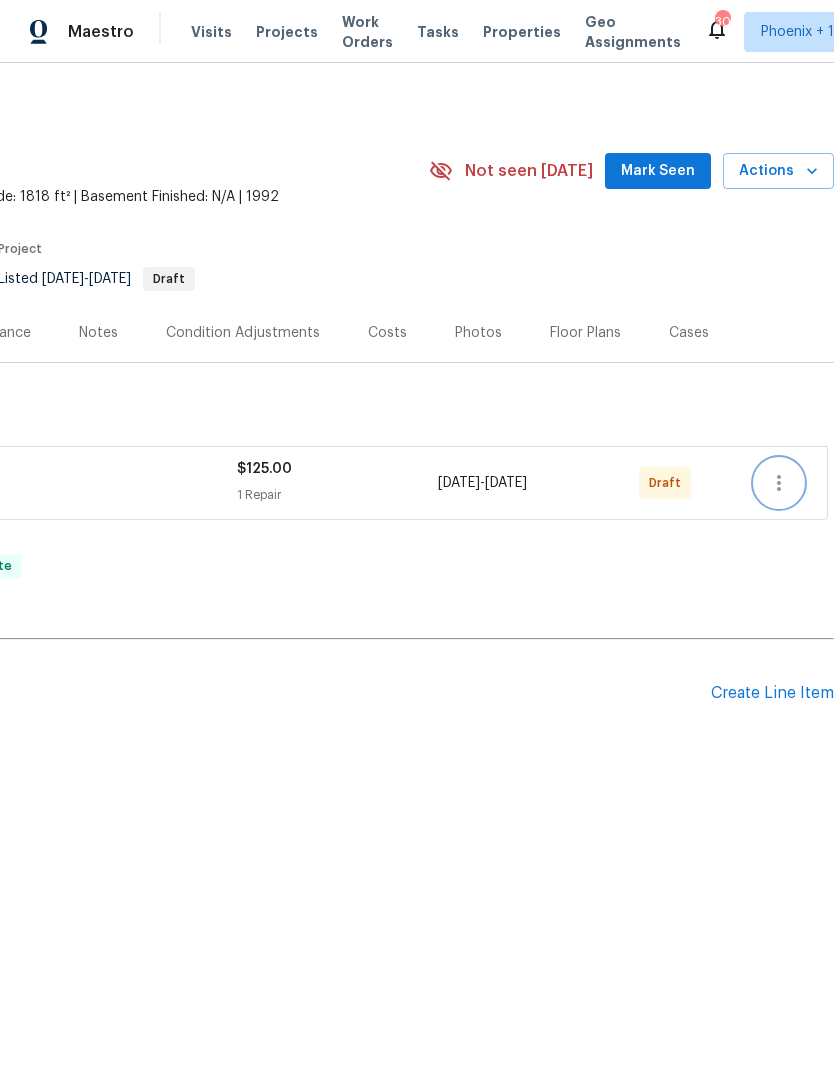 click 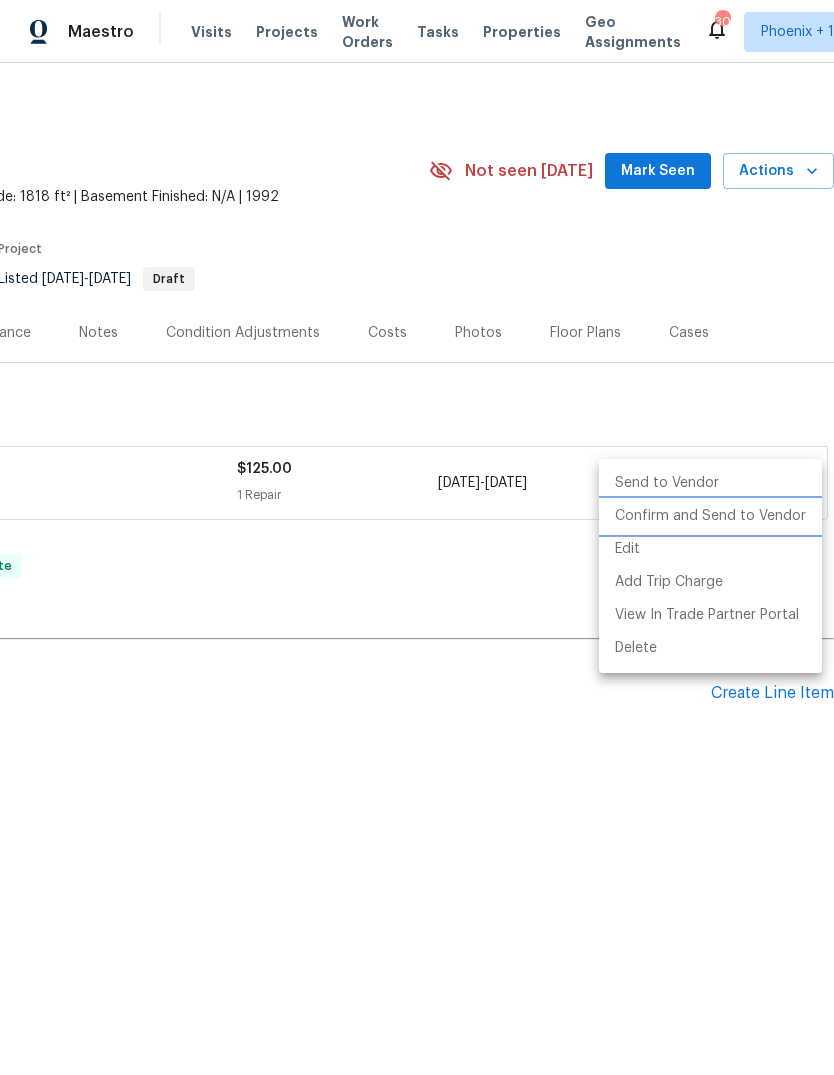 click on "Confirm and Send to Vendor" at bounding box center (710, 516) 